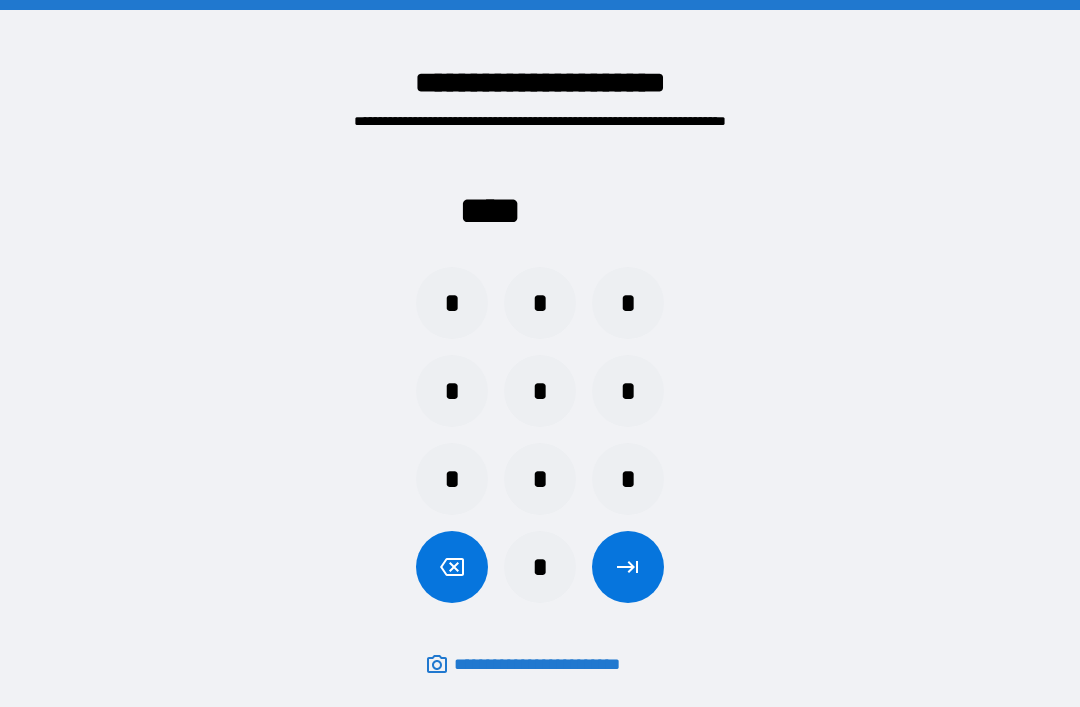 scroll, scrollTop: 64, scrollLeft: 0, axis: vertical 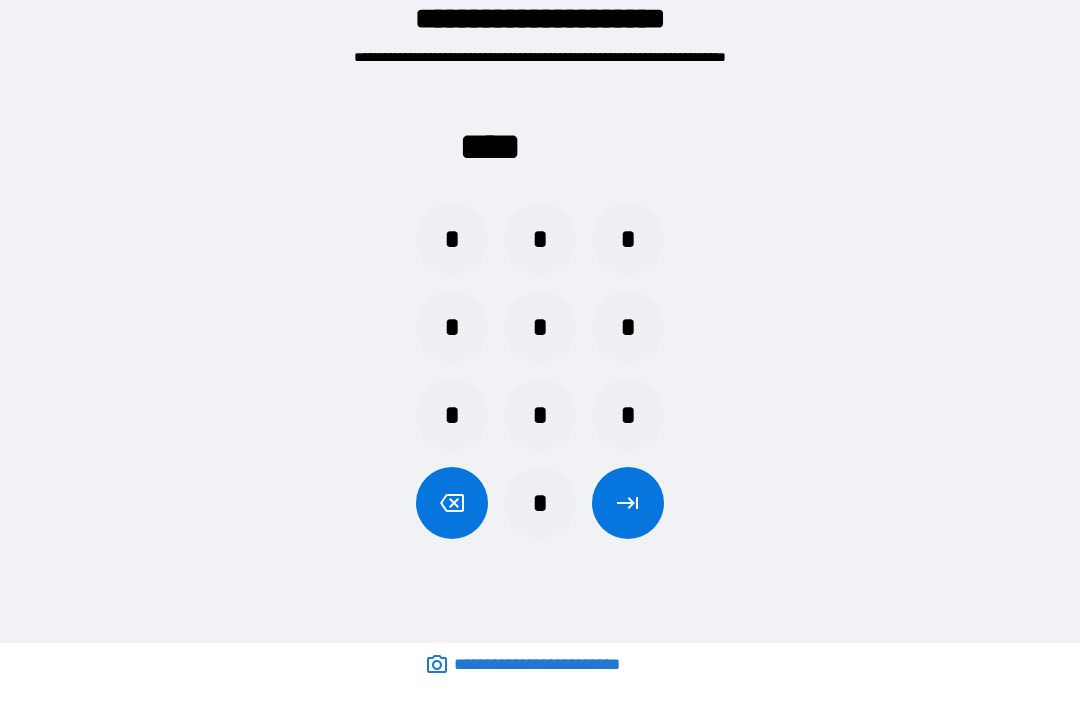 click on "*" at bounding box center [628, 327] 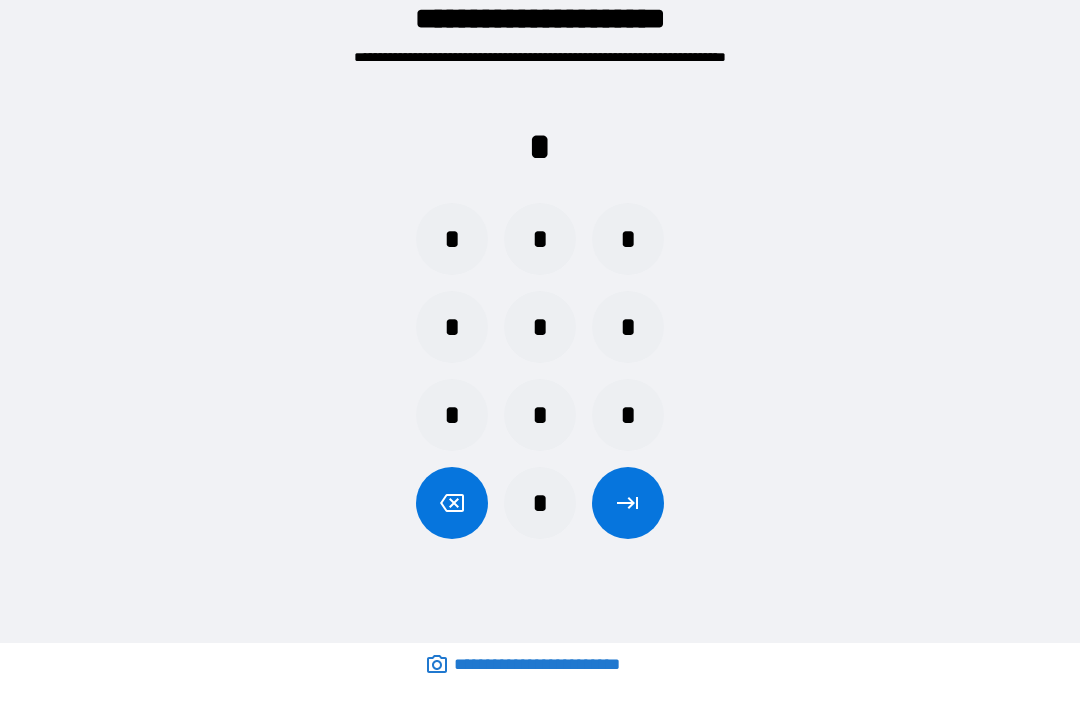 click on "*" at bounding box center [540, 415] 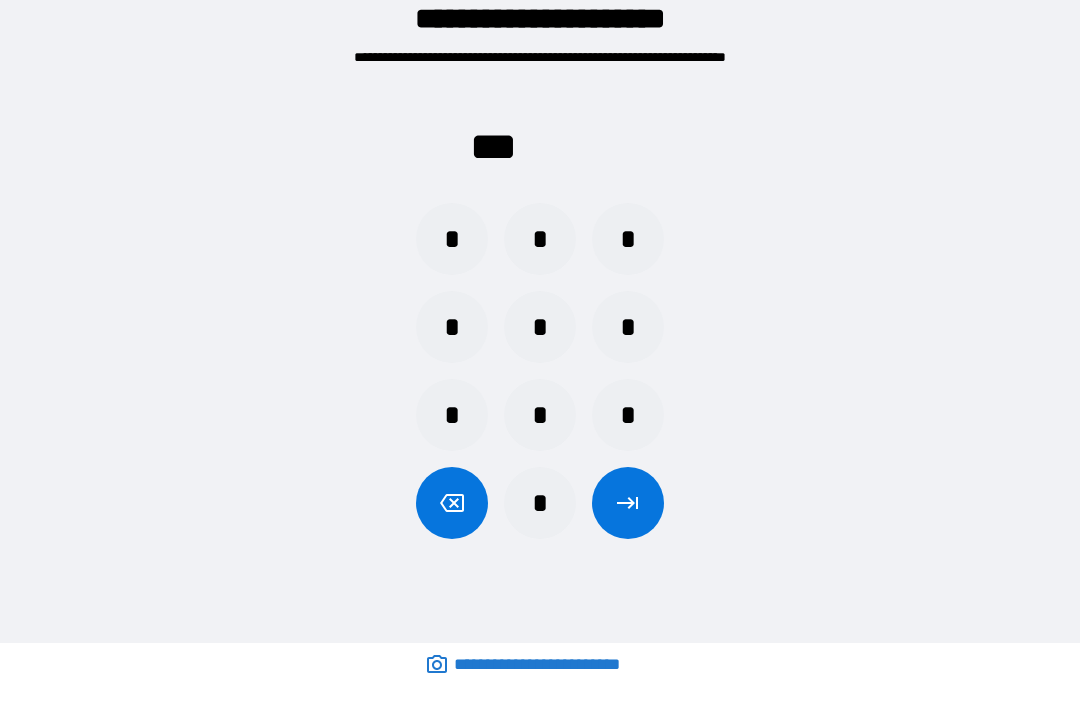 click on "*" at bounding box center (452, 239) 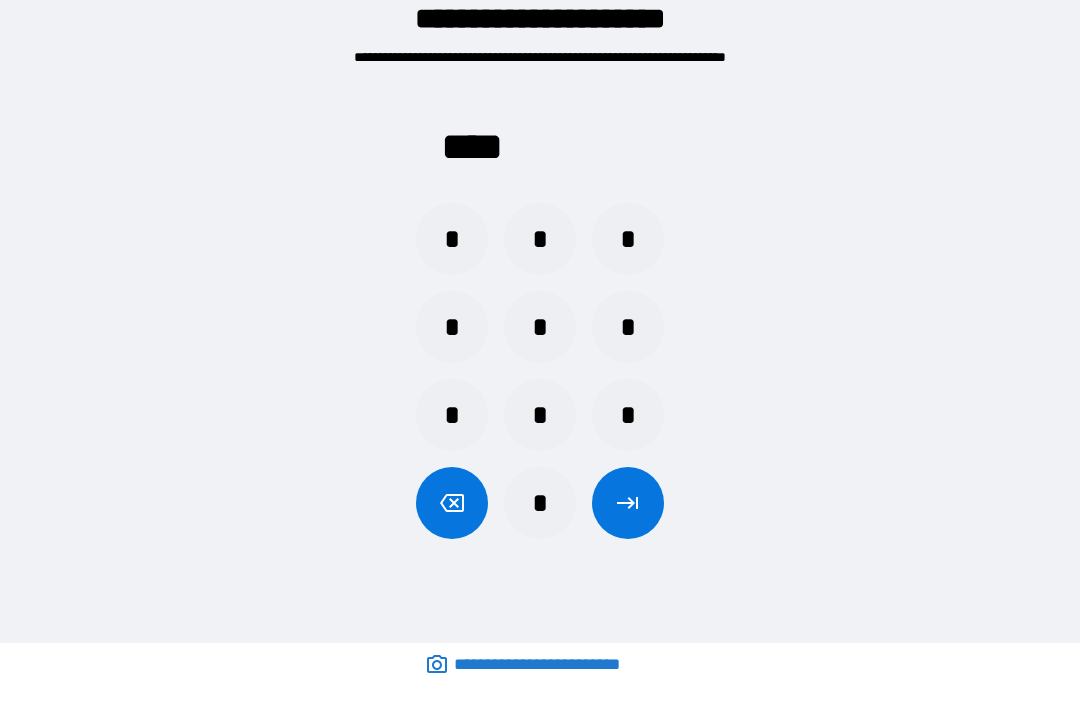click 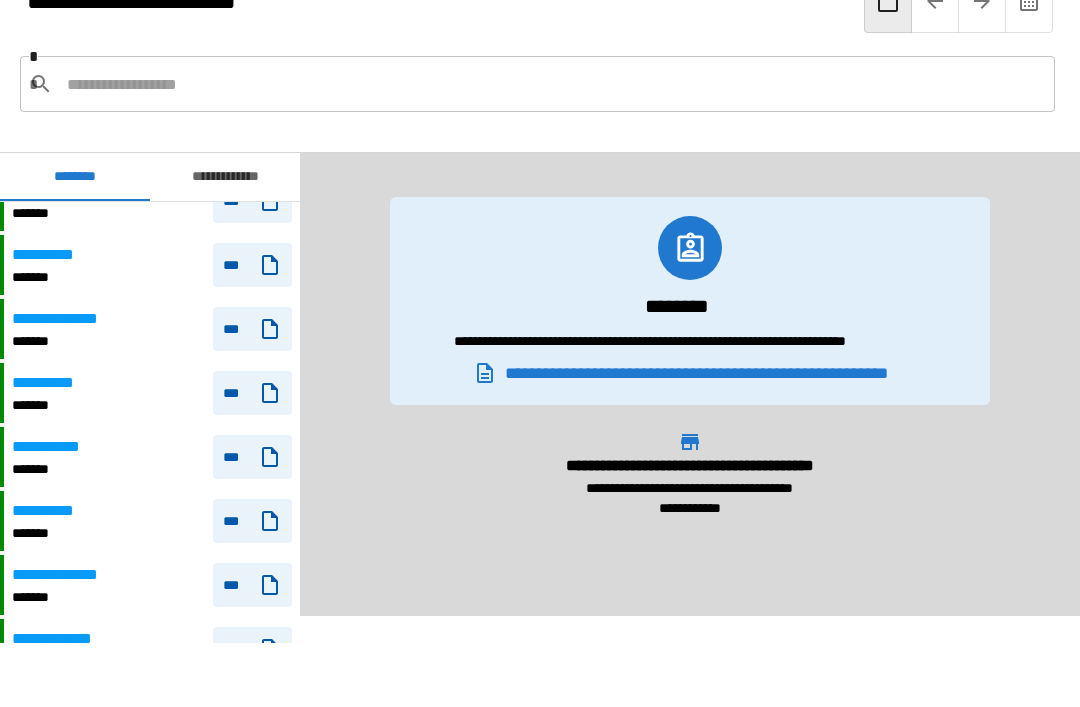 scroll, scrollTop: 1711, scrollLeft: 0, axis: vertical 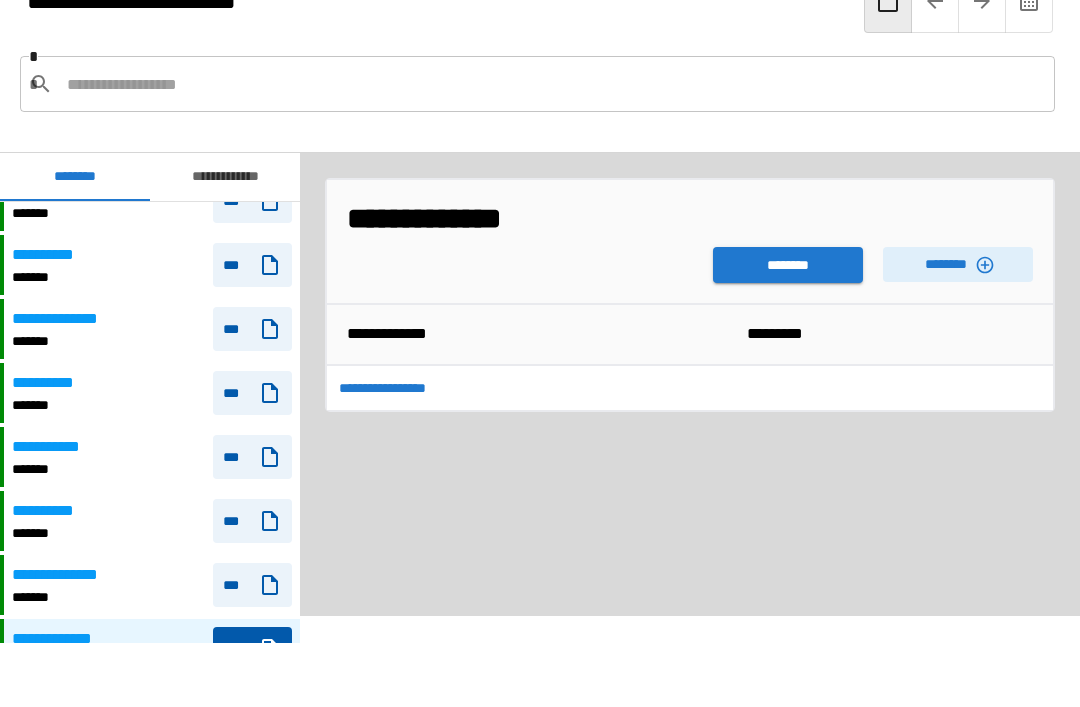 click on "********" at bounding box center [788, 265] 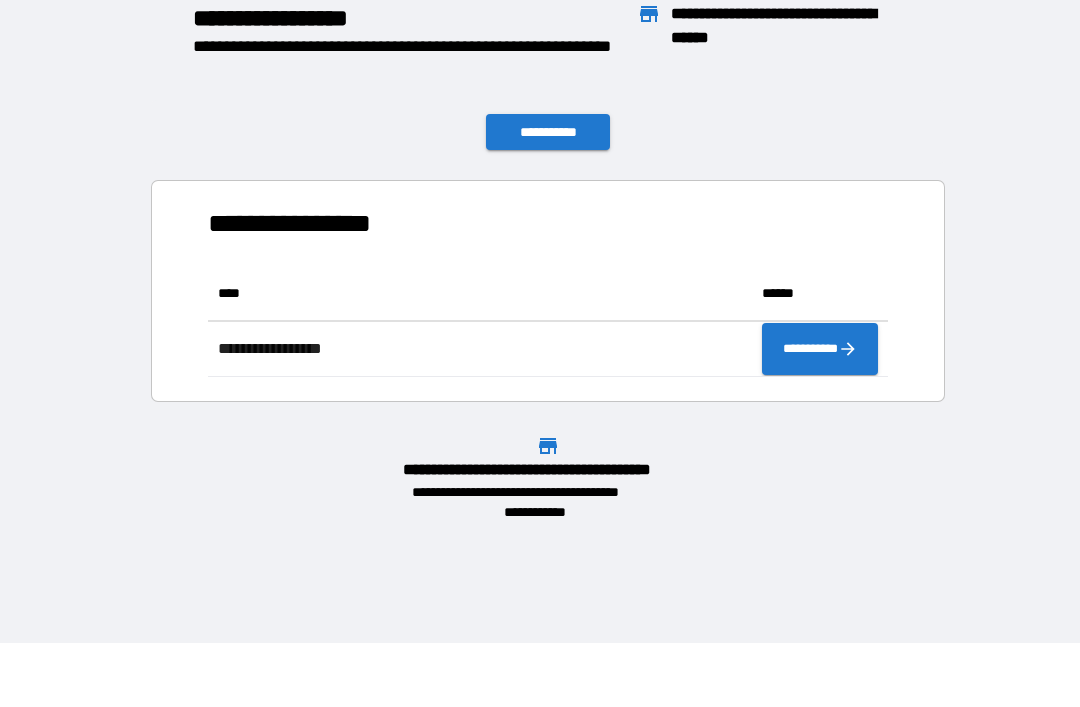 scroll, scrollTop: 111, scrollLeft: 680, axis: both 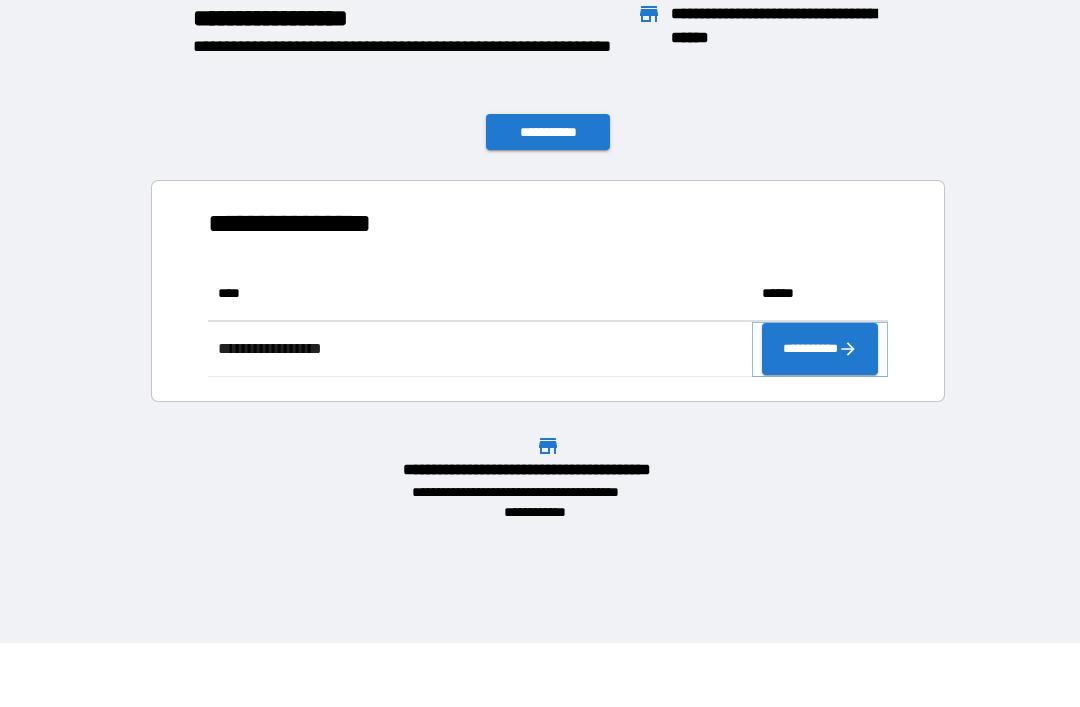click on "**********" at bounding box center (820, 349) 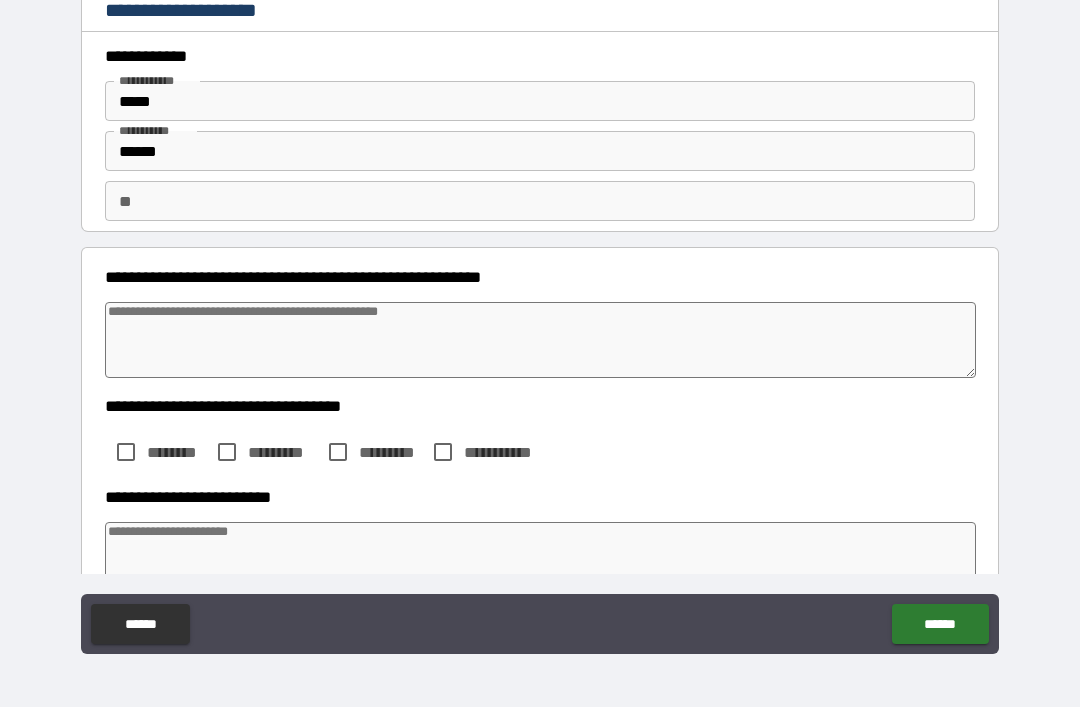 type on "*" 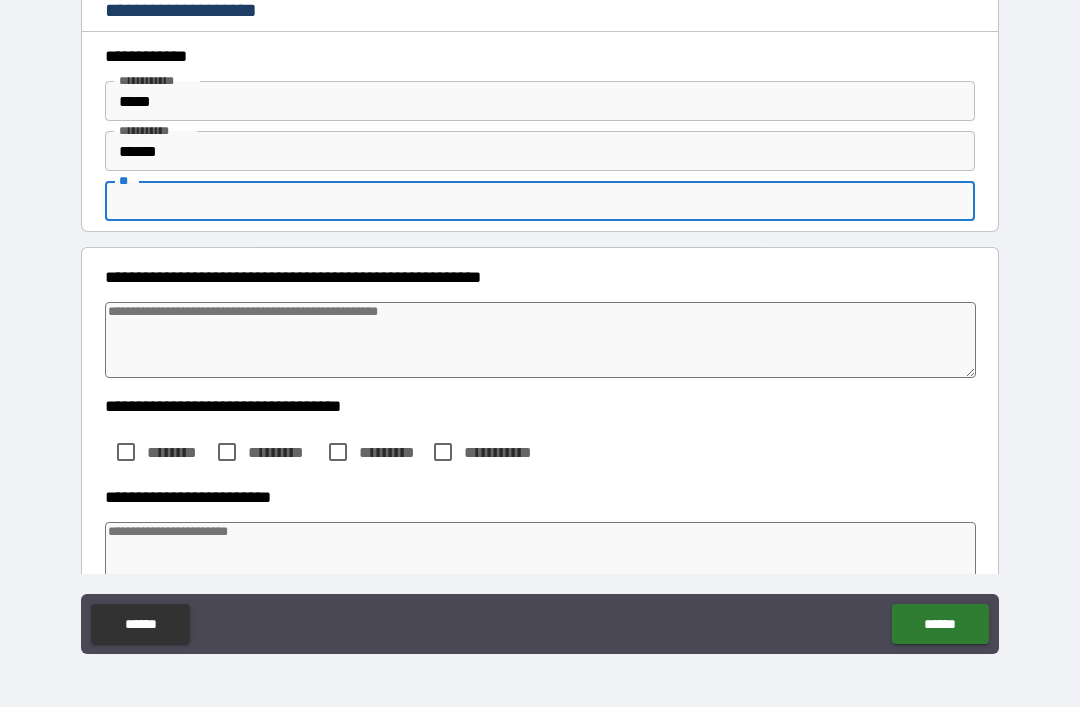 type on "*" 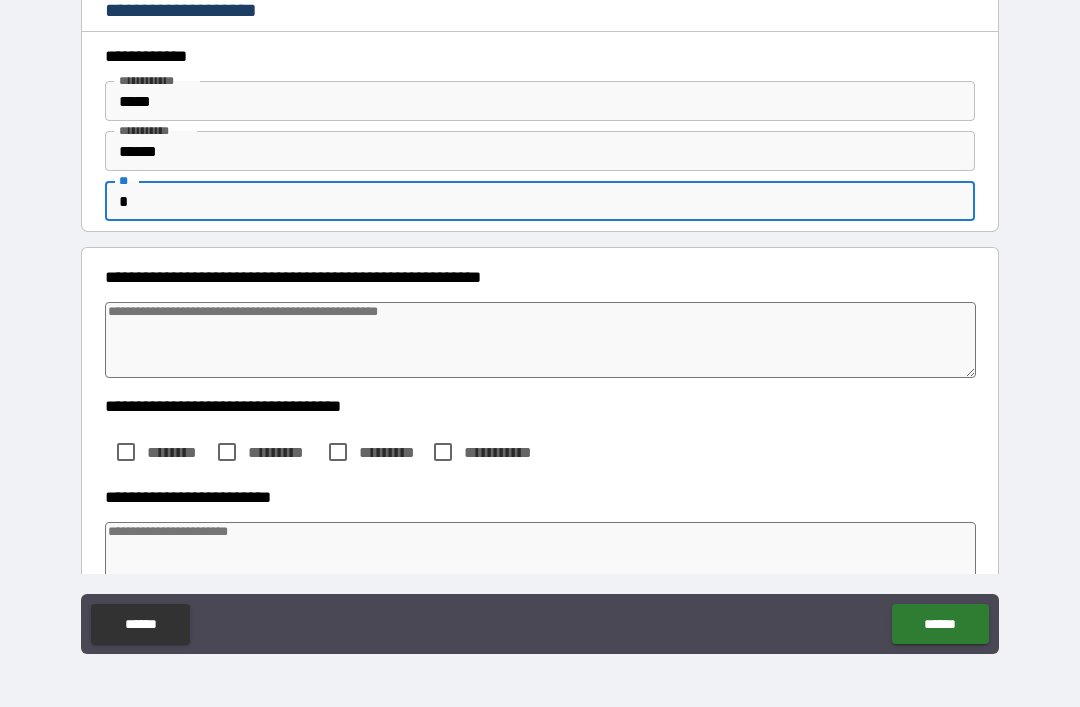 type on "*" 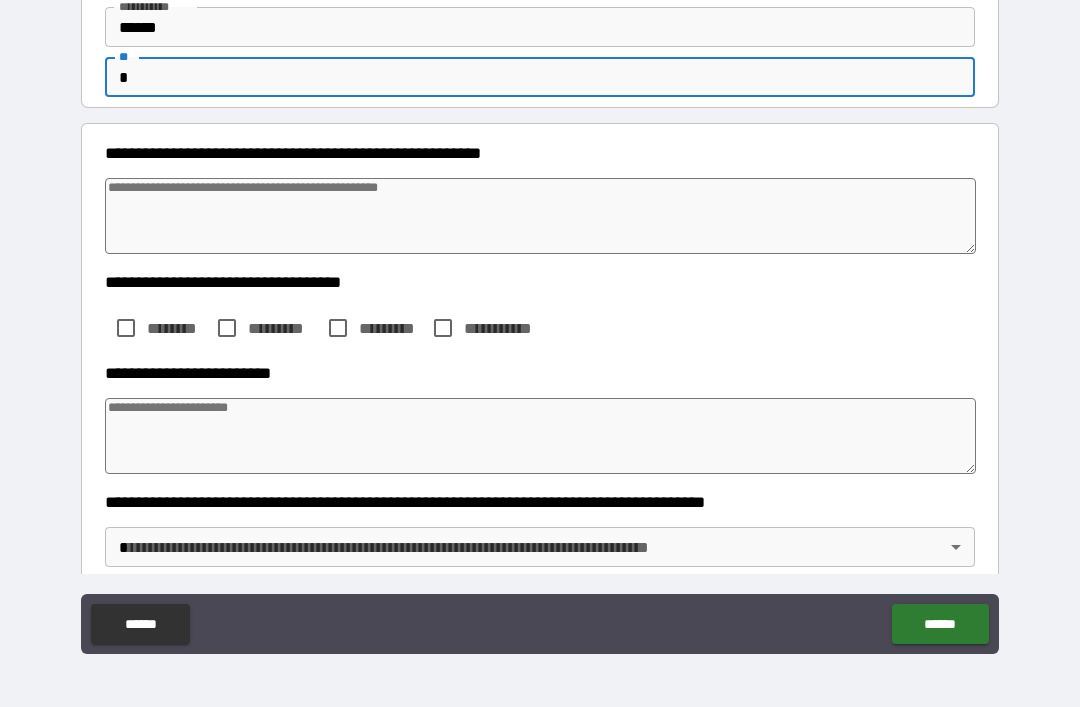 scroll, scrollTop: 135, scrollLeft: 0, axis: vertical 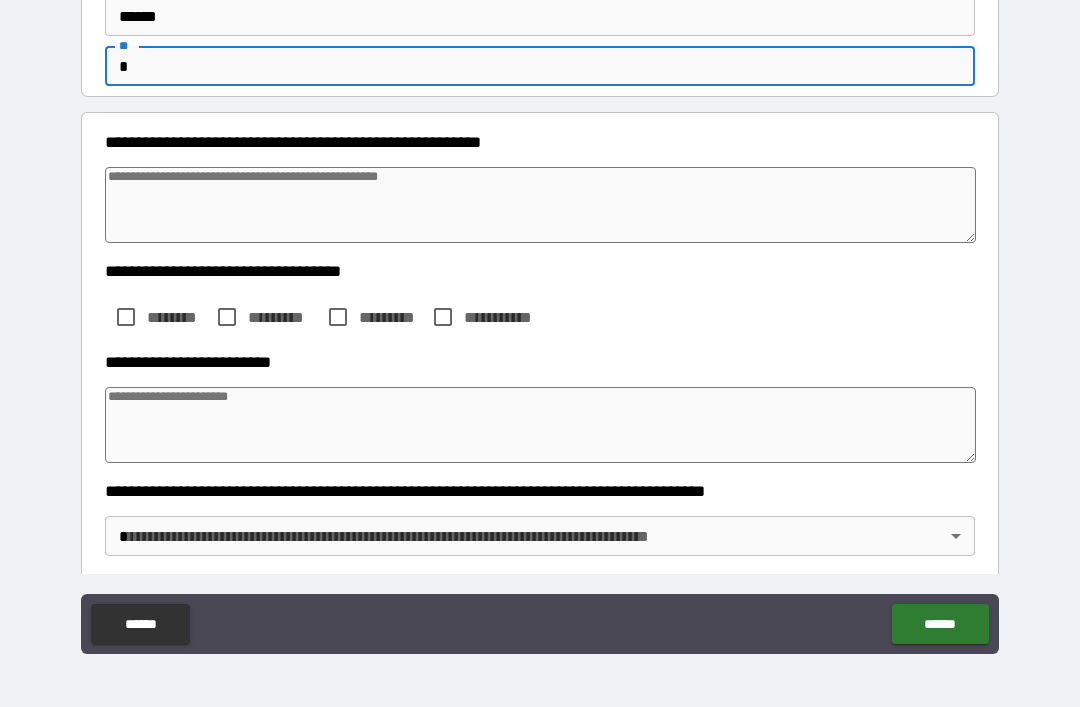 type on "*" 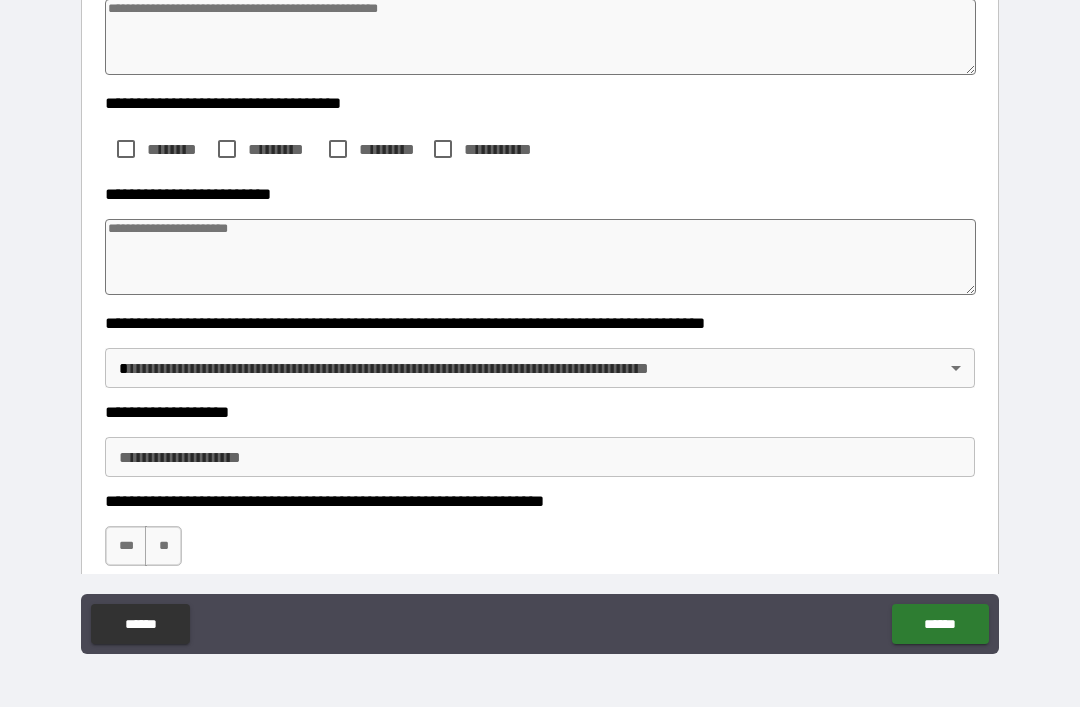scroll, scrollTop: 305, scrollLeft: 0, axis: vertical 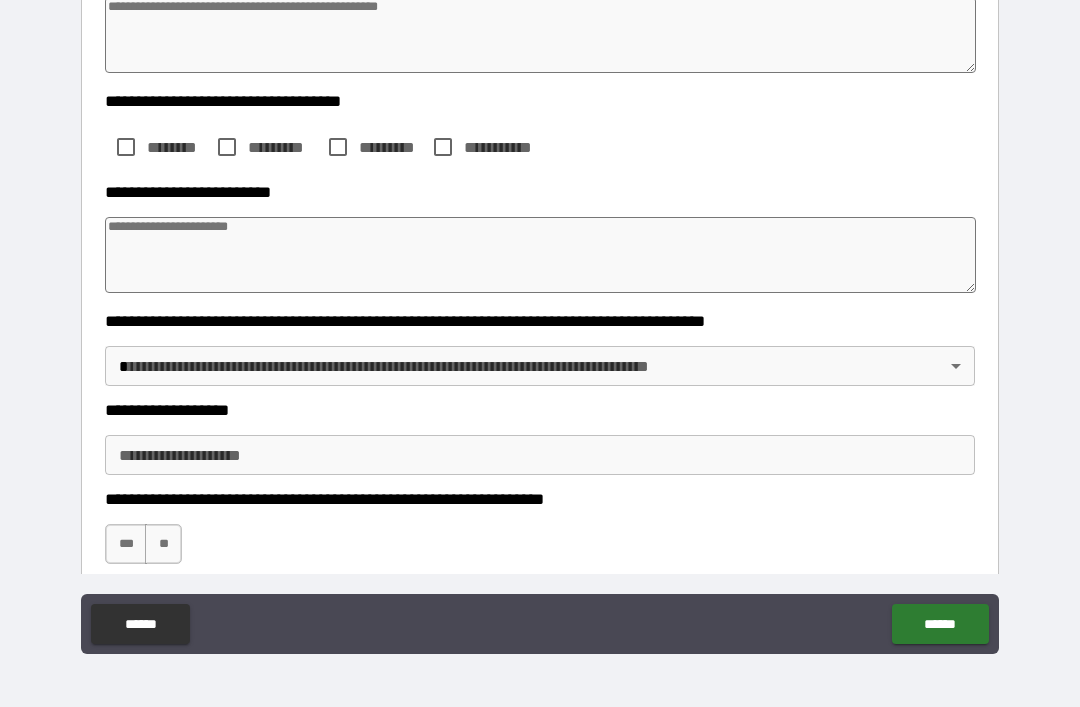 type on "*" 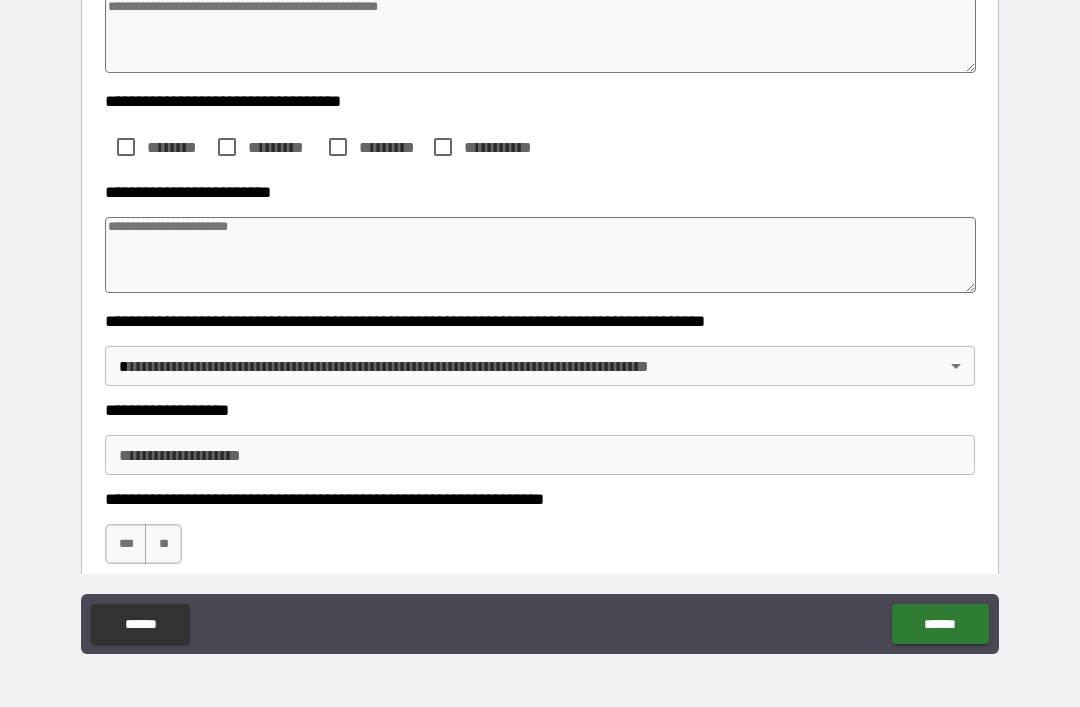type on "*" 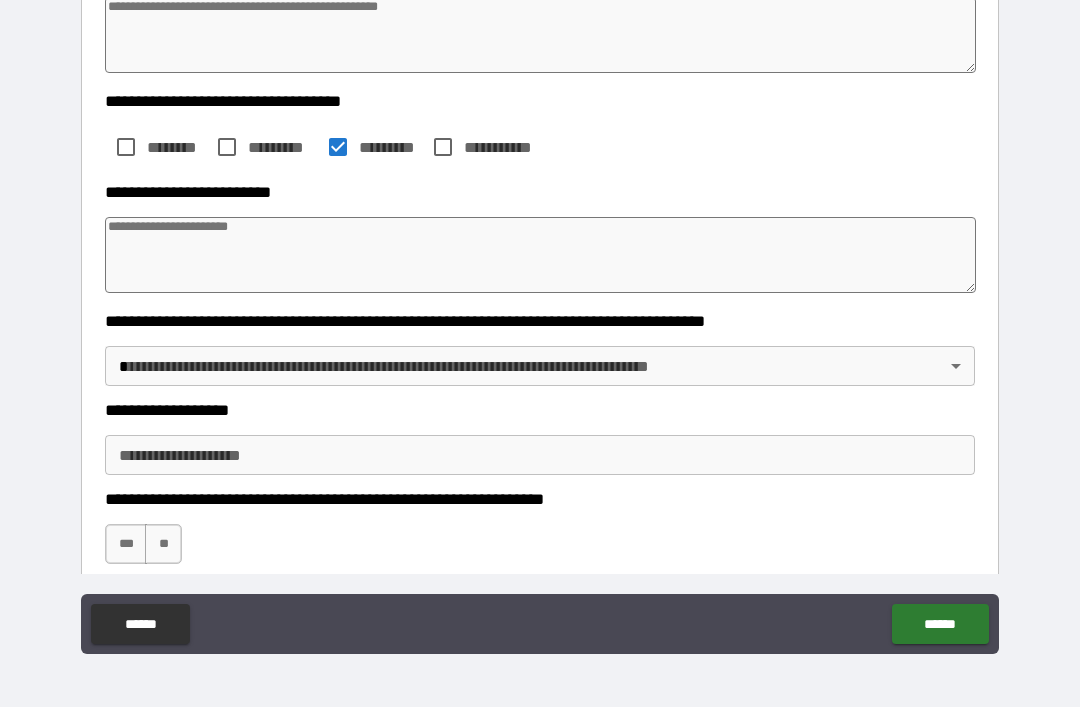 type on "*" 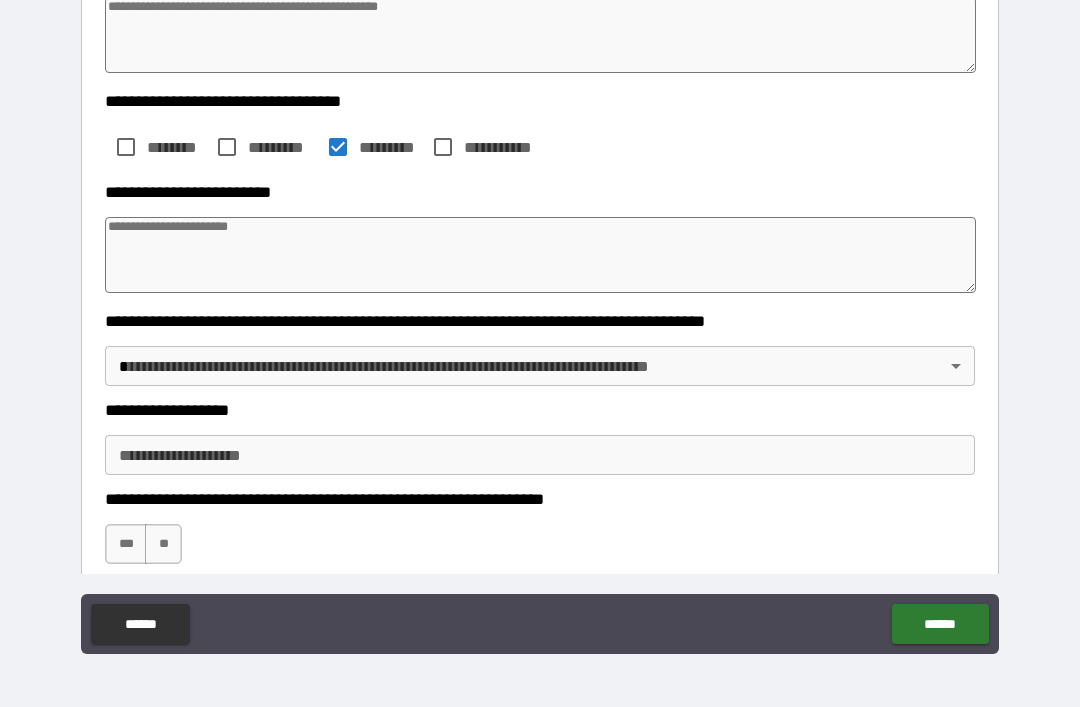 type on "*" 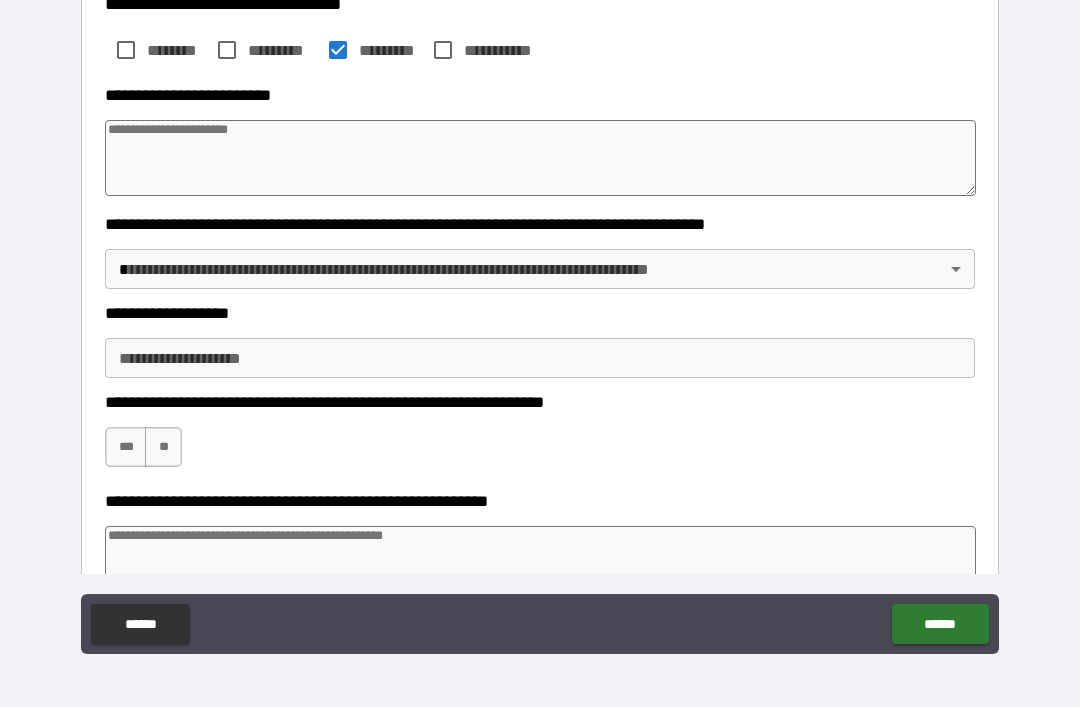 scroll, scrollTop: 404, scrollLeft: 0, axis: vertical 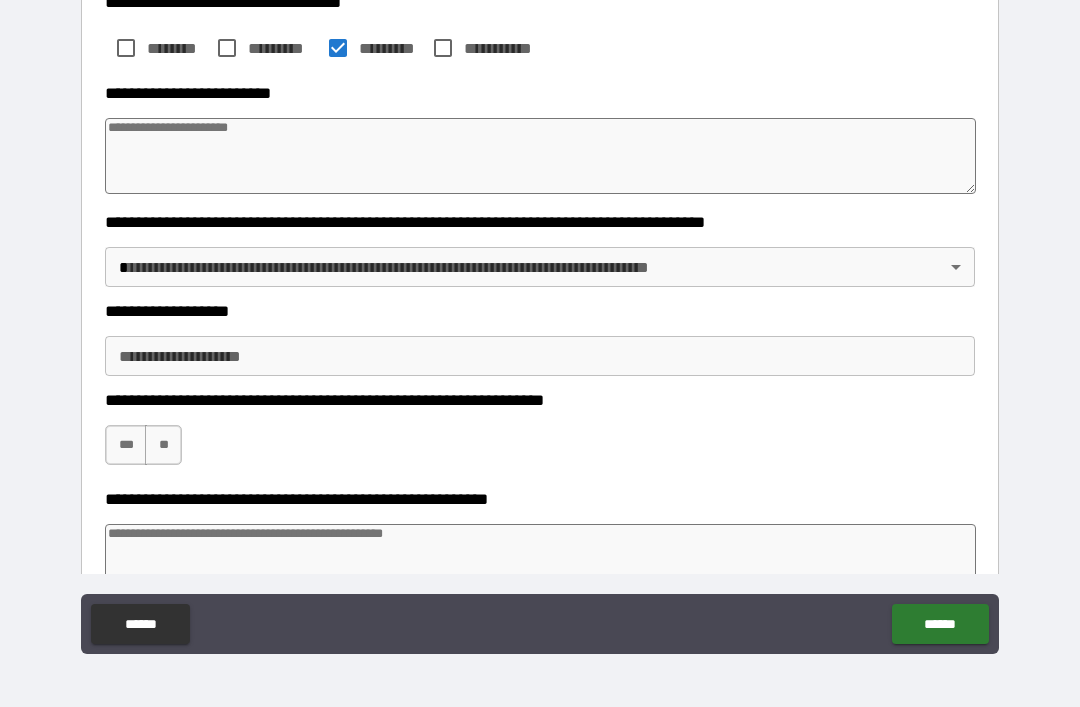 click at bounding box center [540, 156] 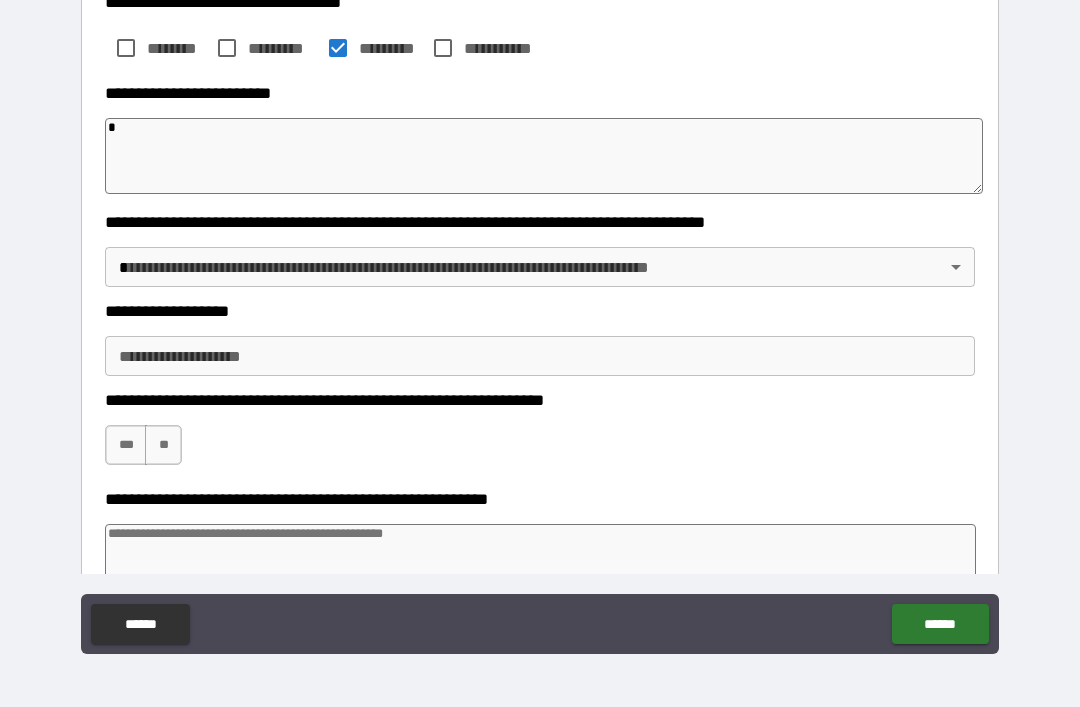 type on "**" 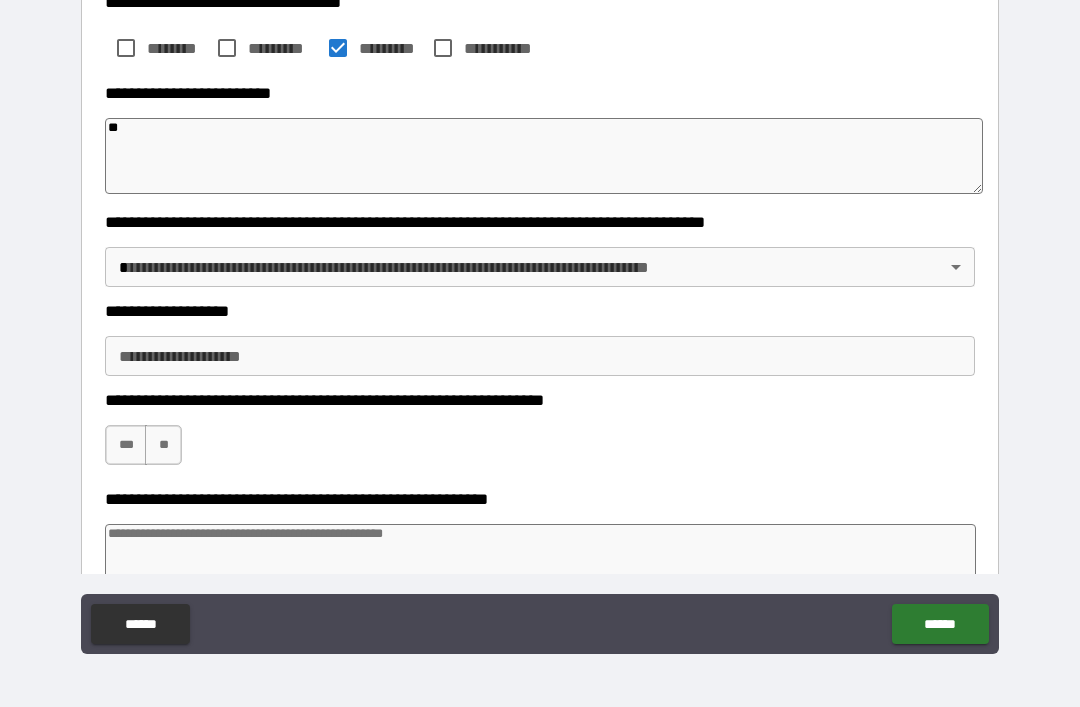 type on "*" 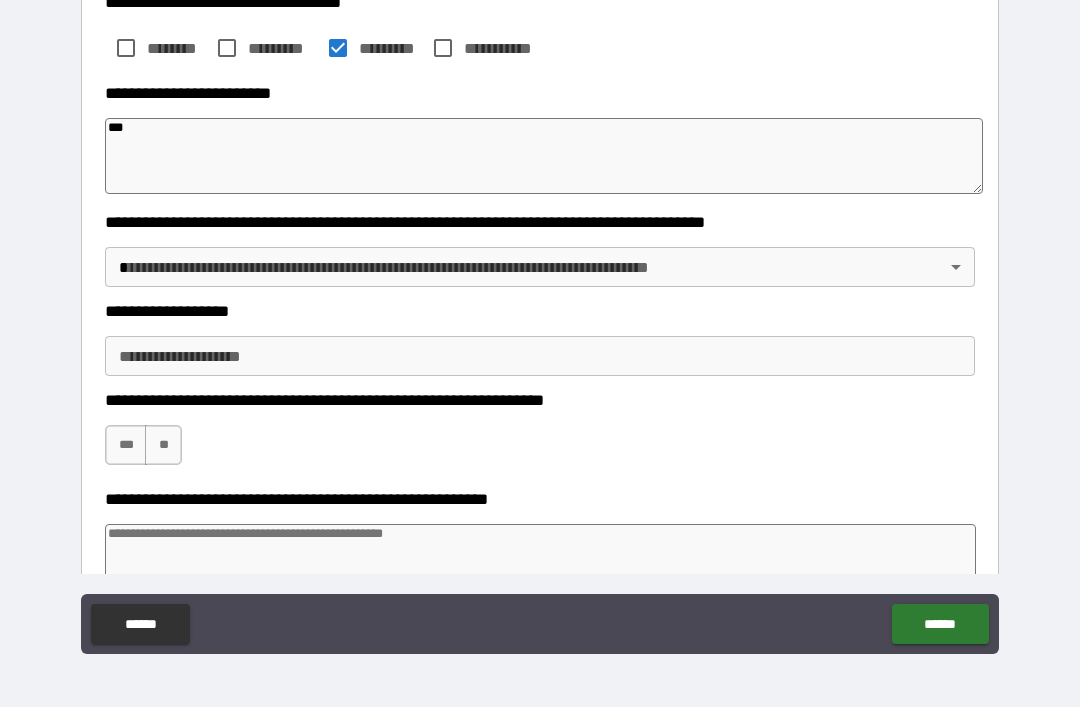 type on "*" 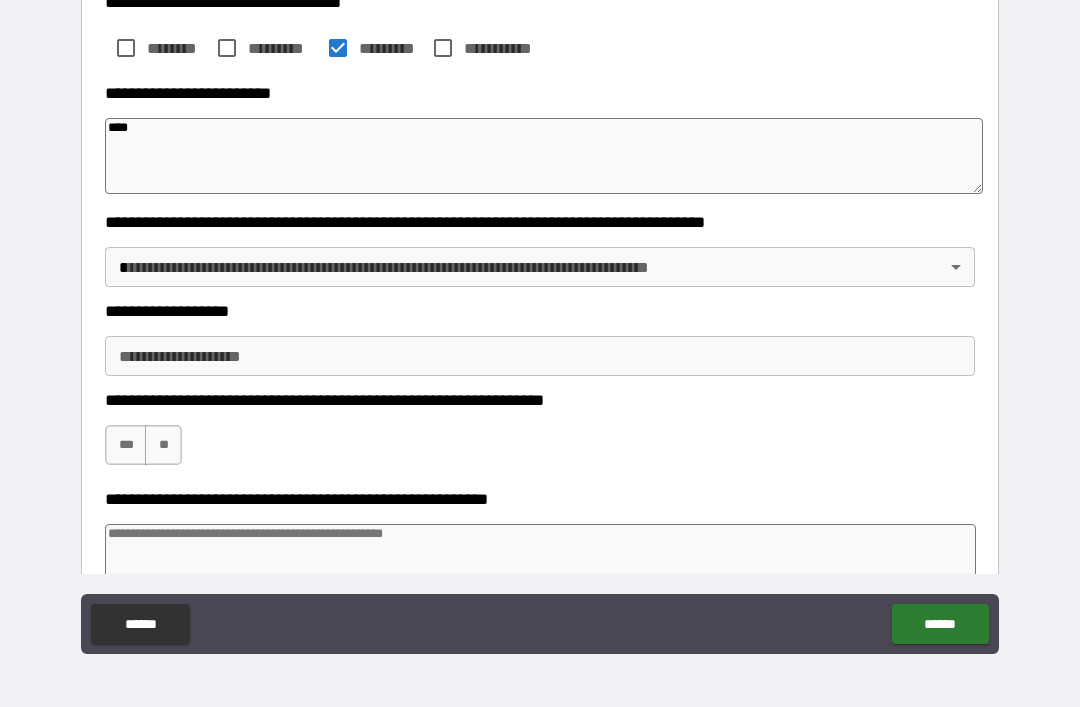 type on "*" 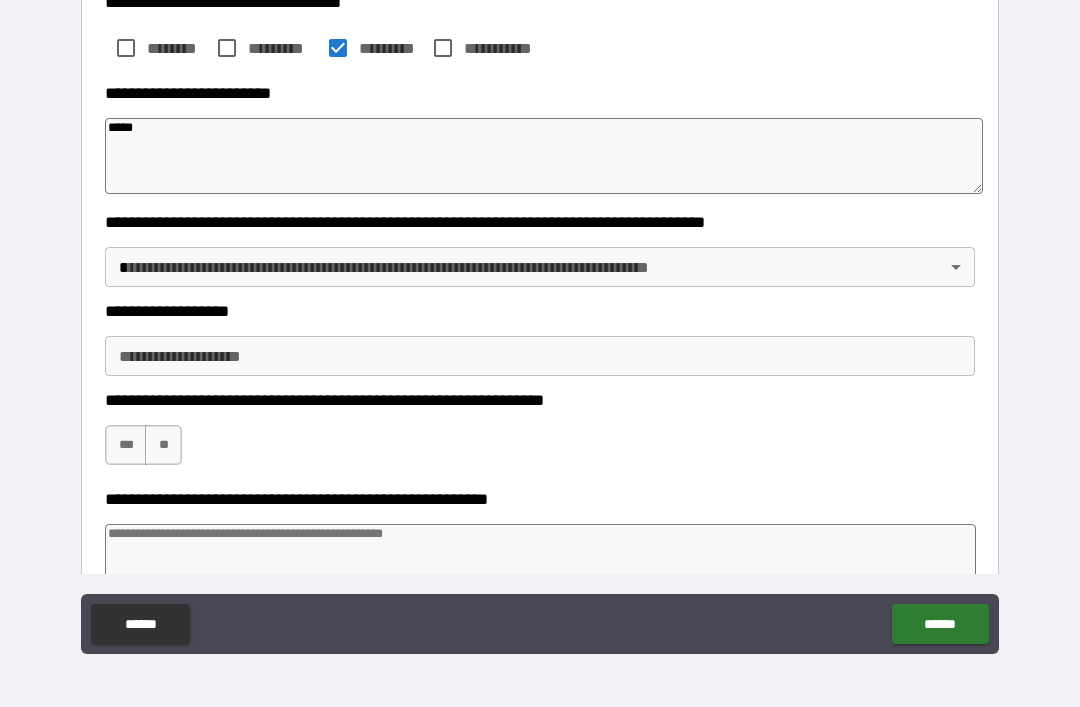 type on "*" 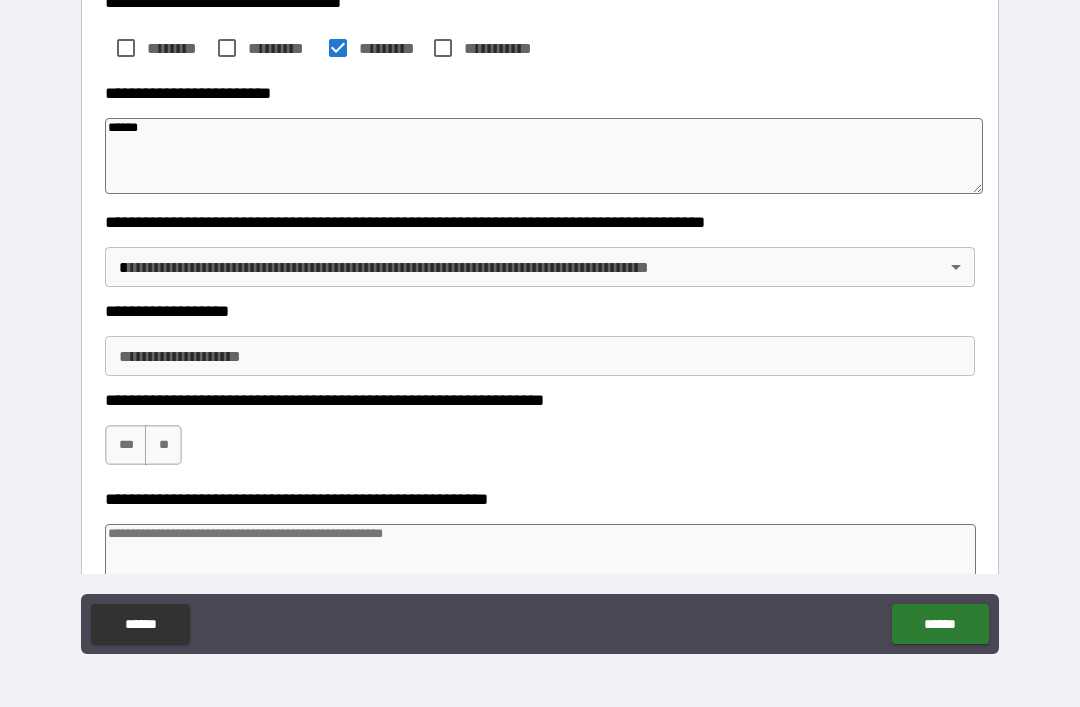 type on "*" 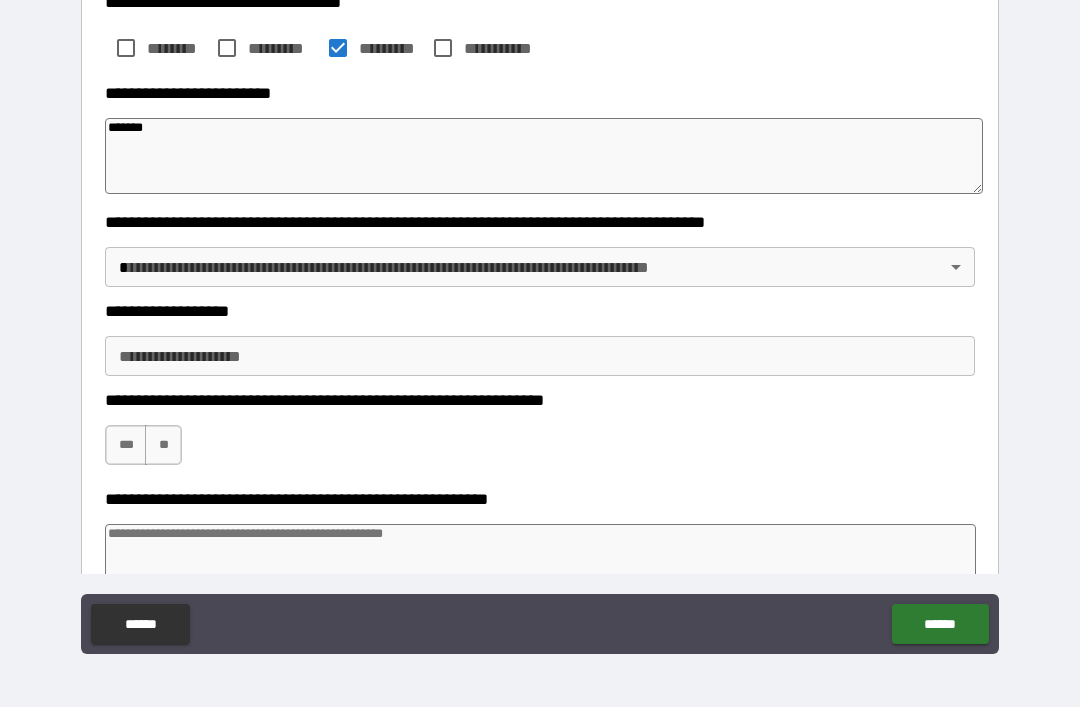 type on "*" 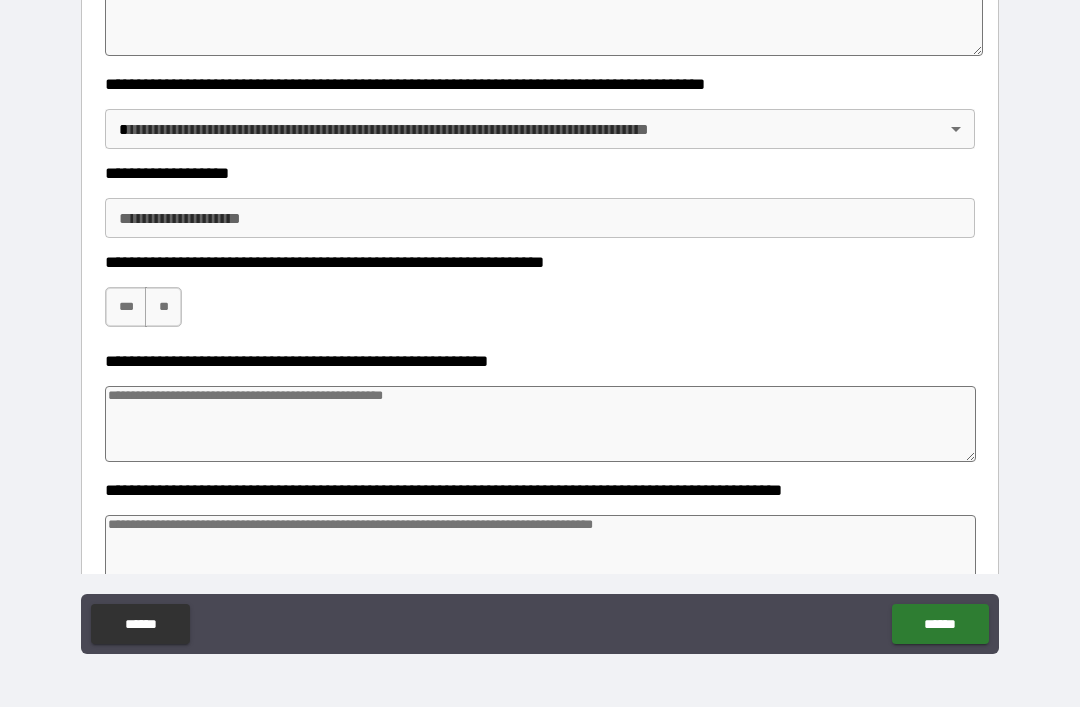 scroll, scrollTop: 552, scrollLeft: 0, axis: vertical 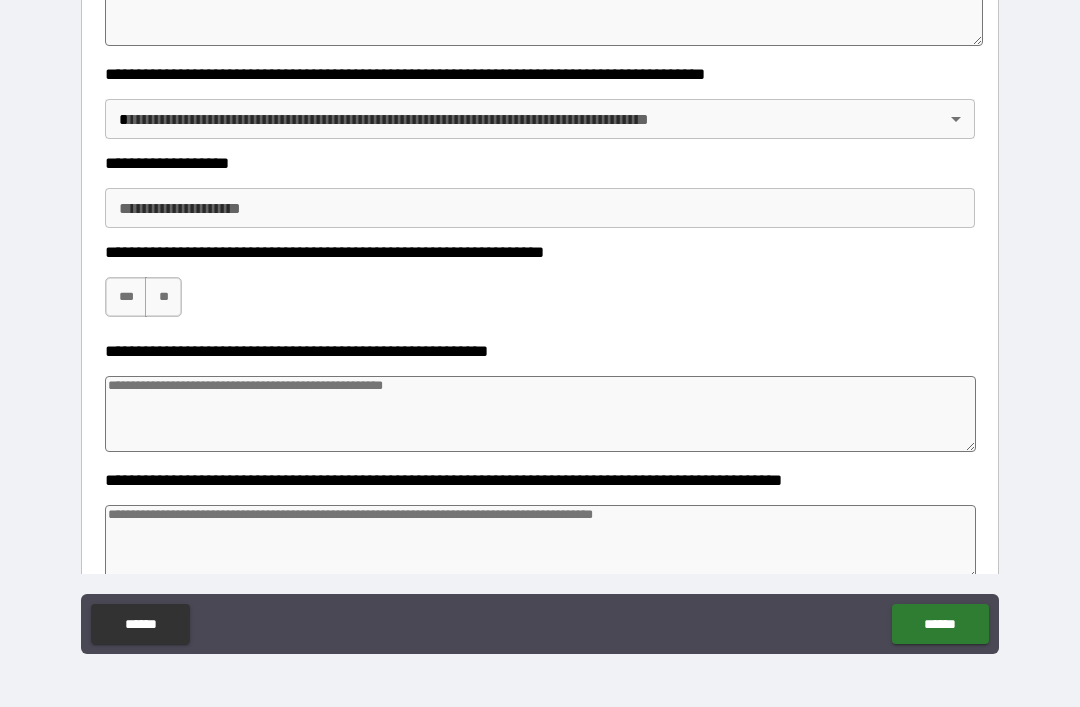 type on "*******" 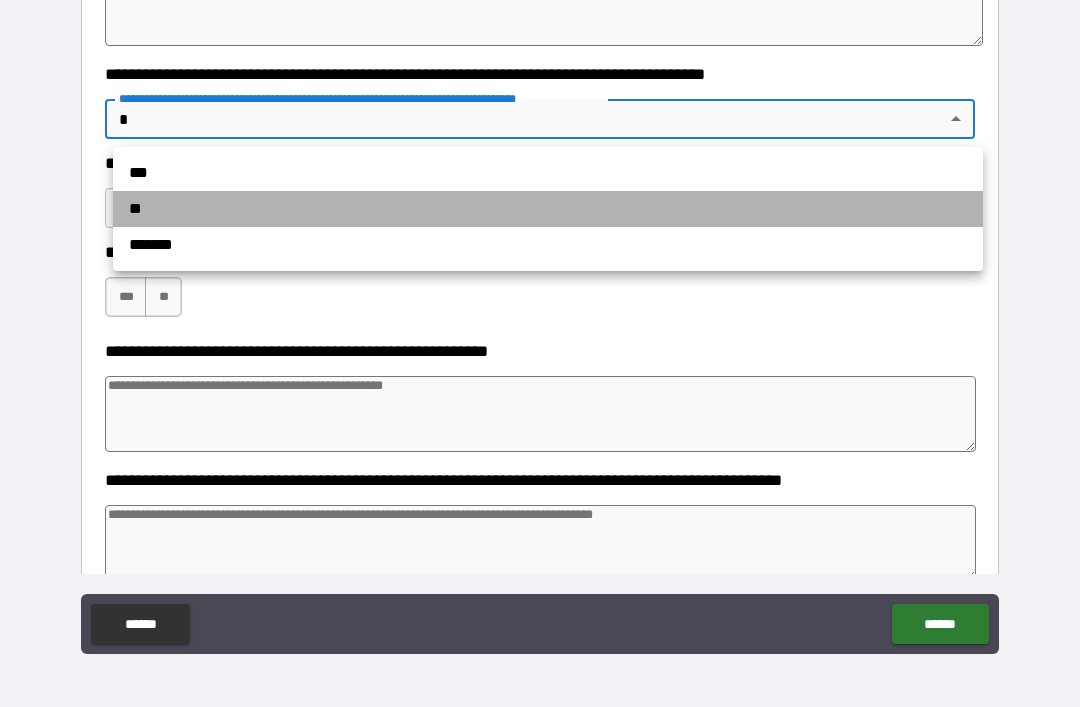 click on "**" at bounding box center [548, 209] 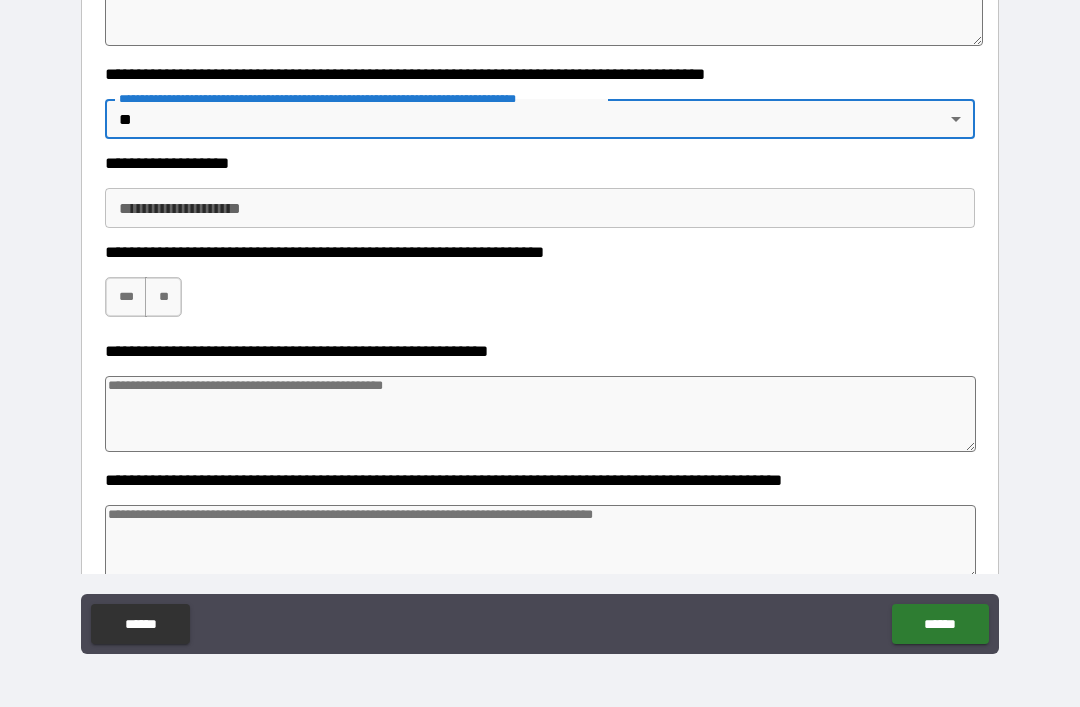 type on "*" 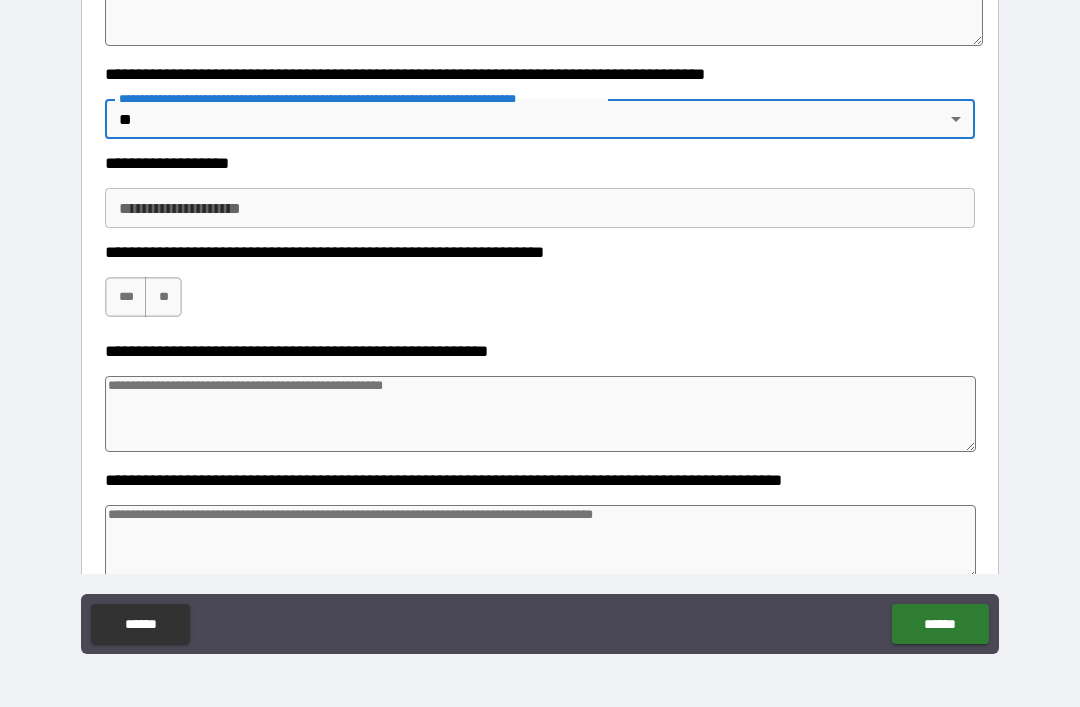 type on "*" 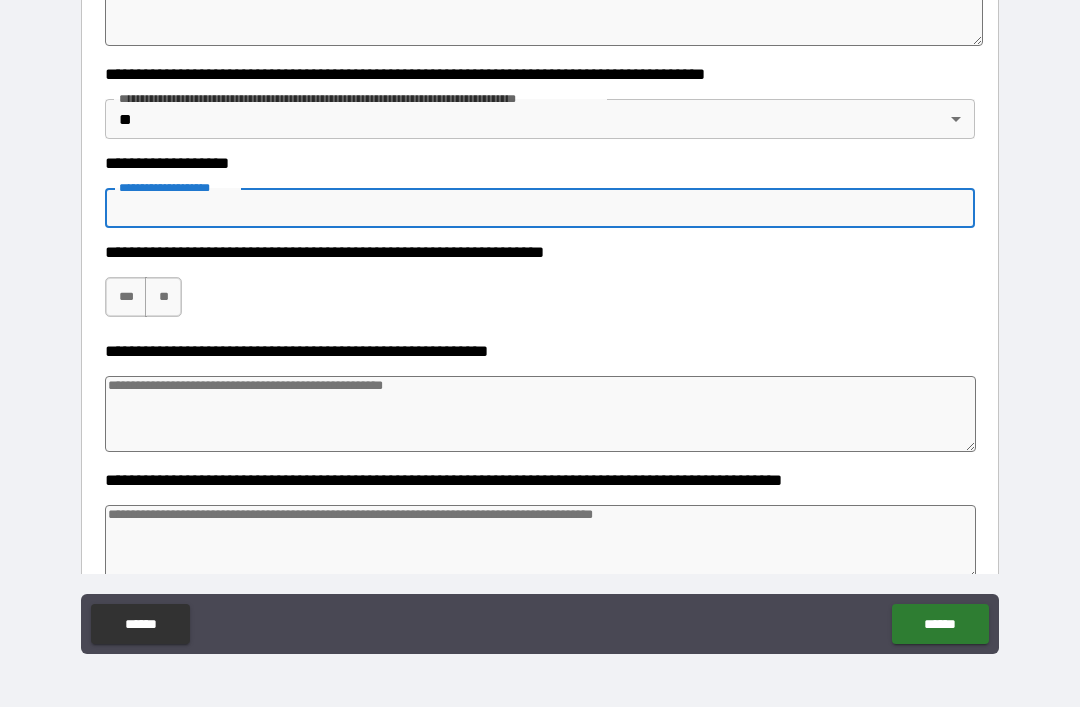 type on "*" 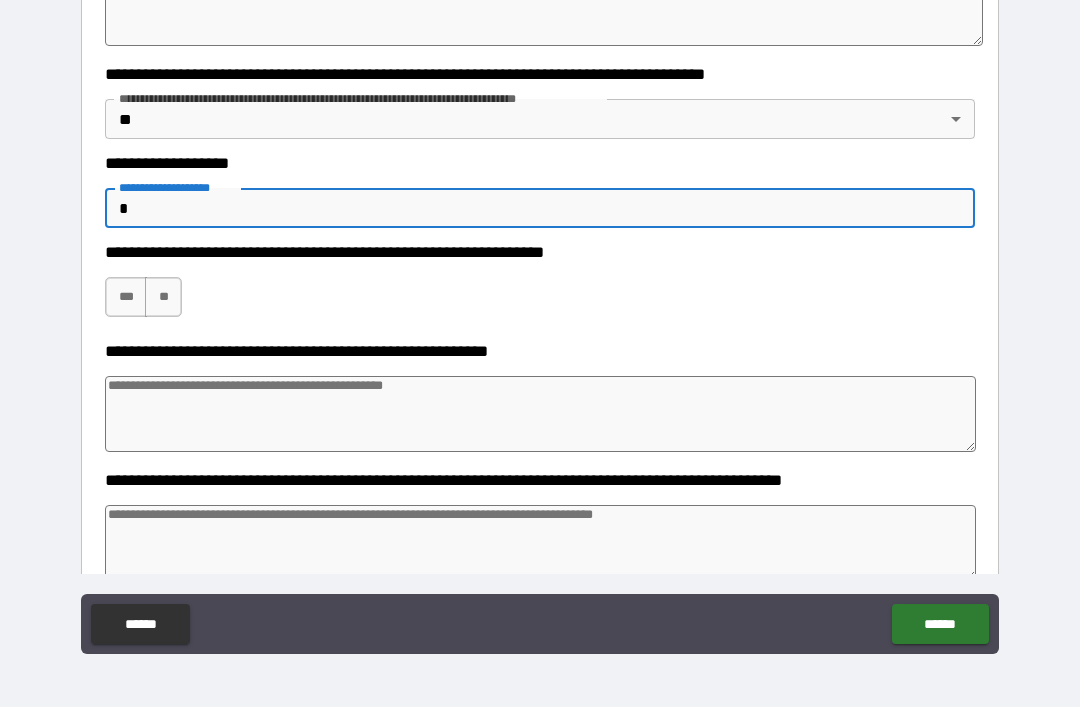 type on "*" 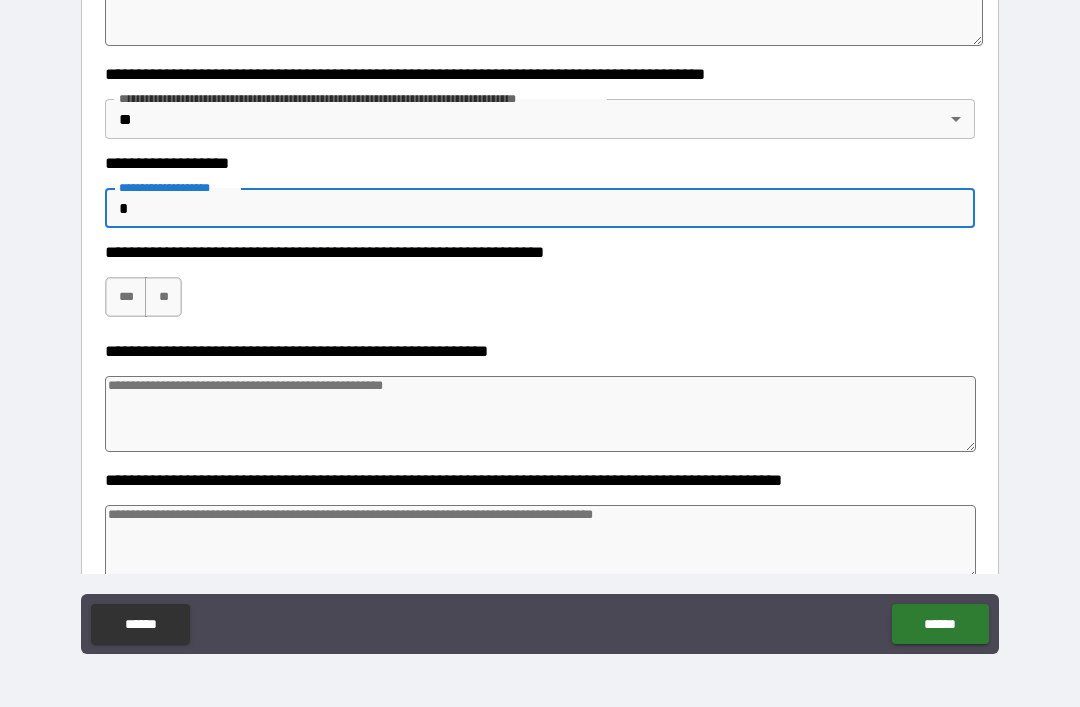 type on "*" 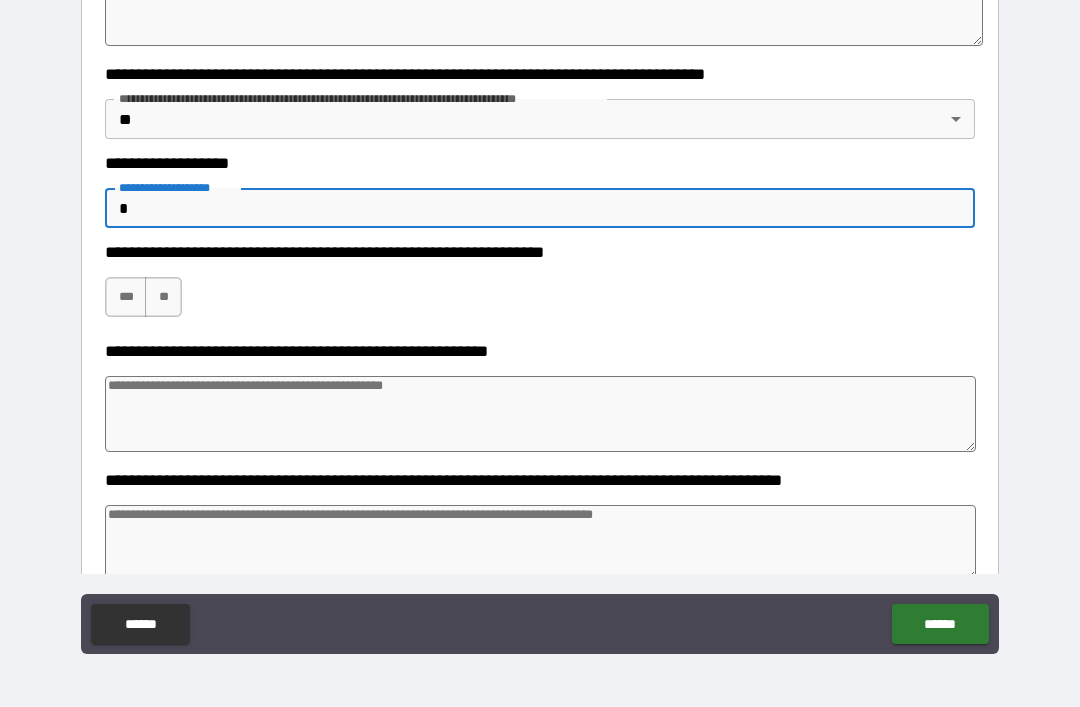 type on "*" 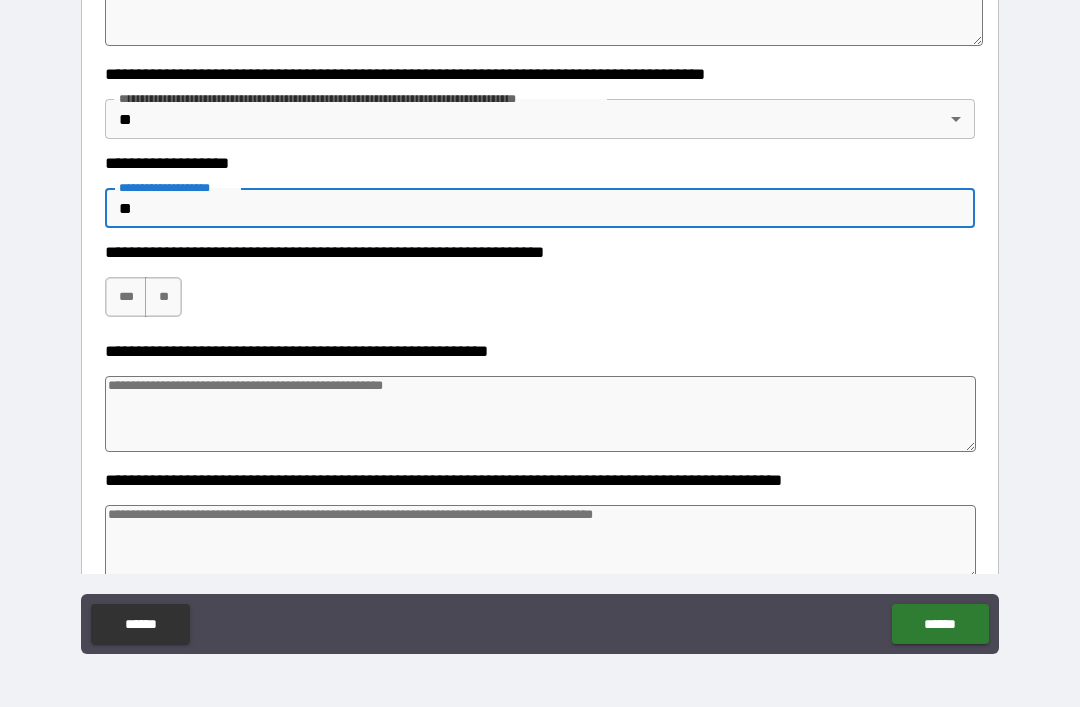 type on "*" 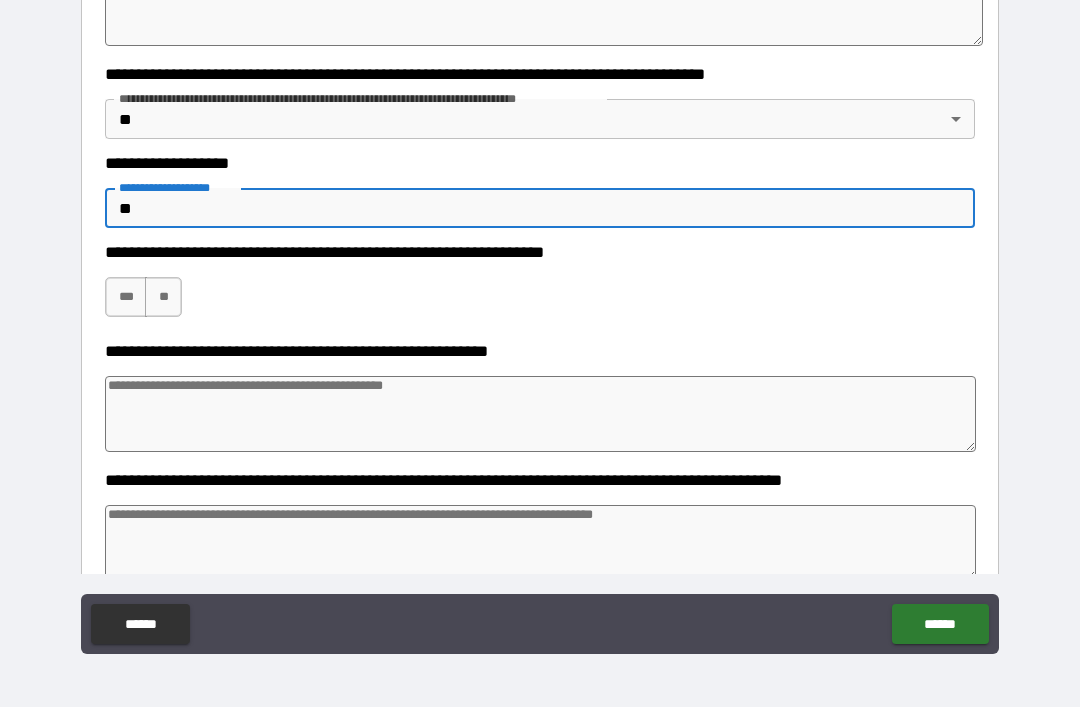 type on "***" 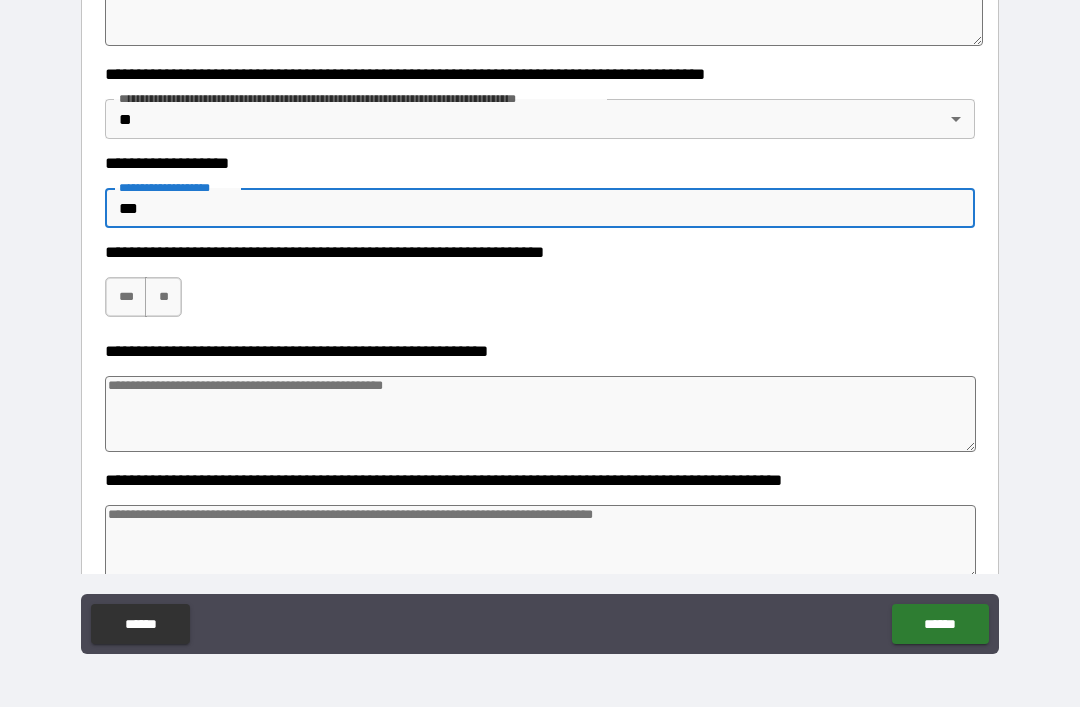 type on "*" 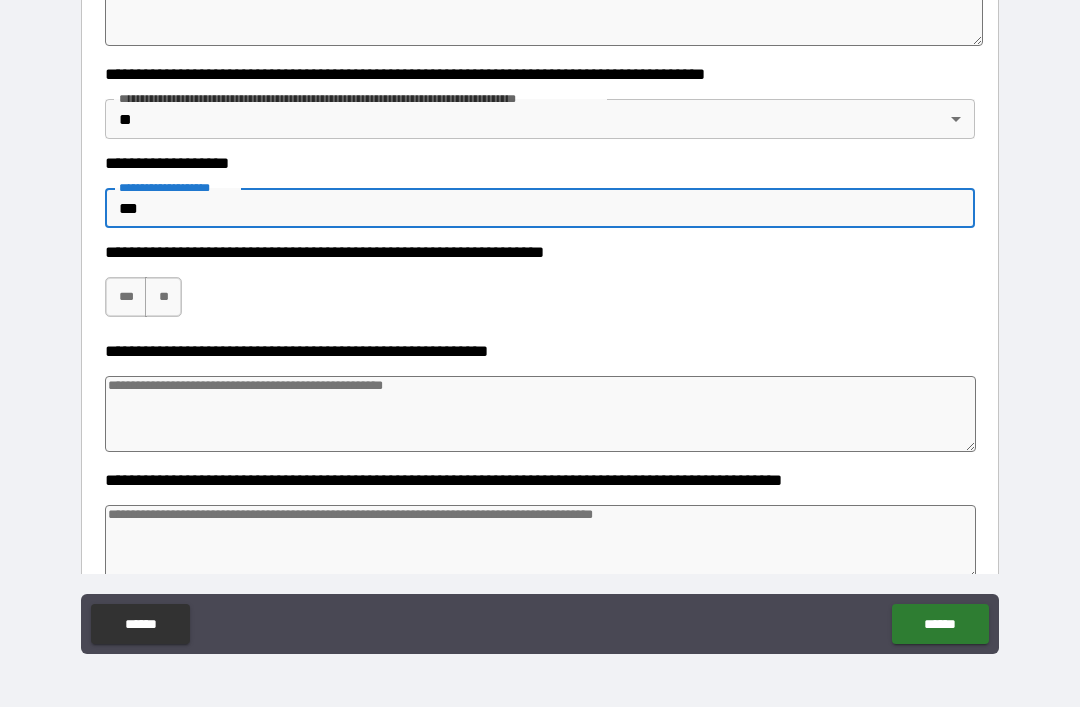 type on "*" 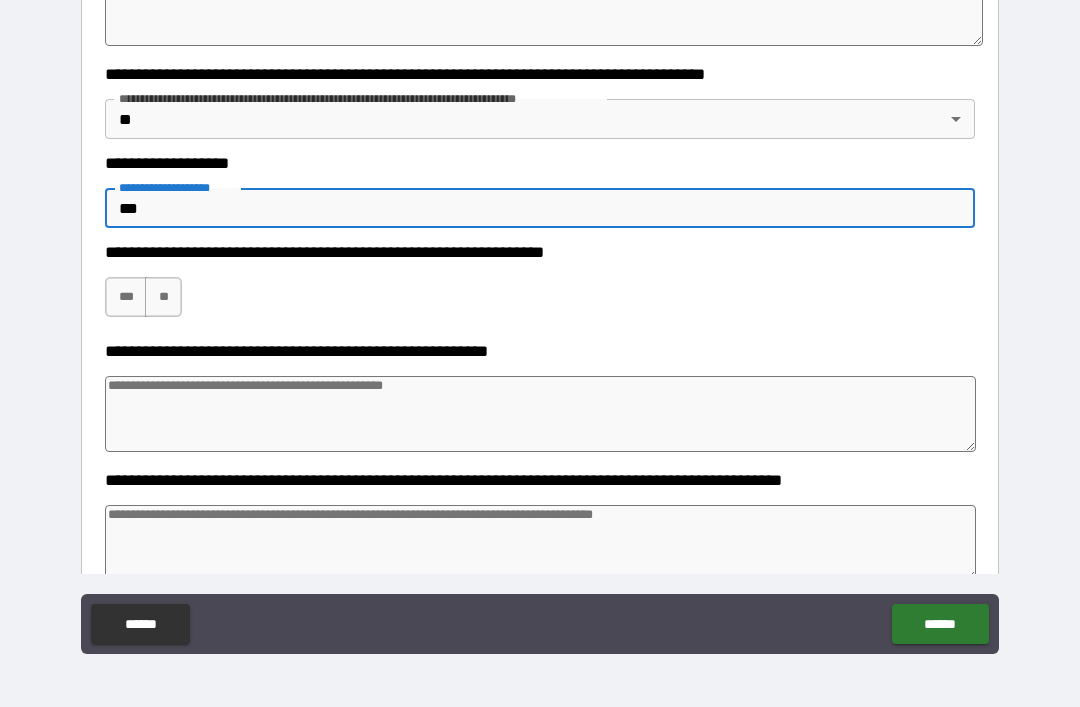 type on "*" 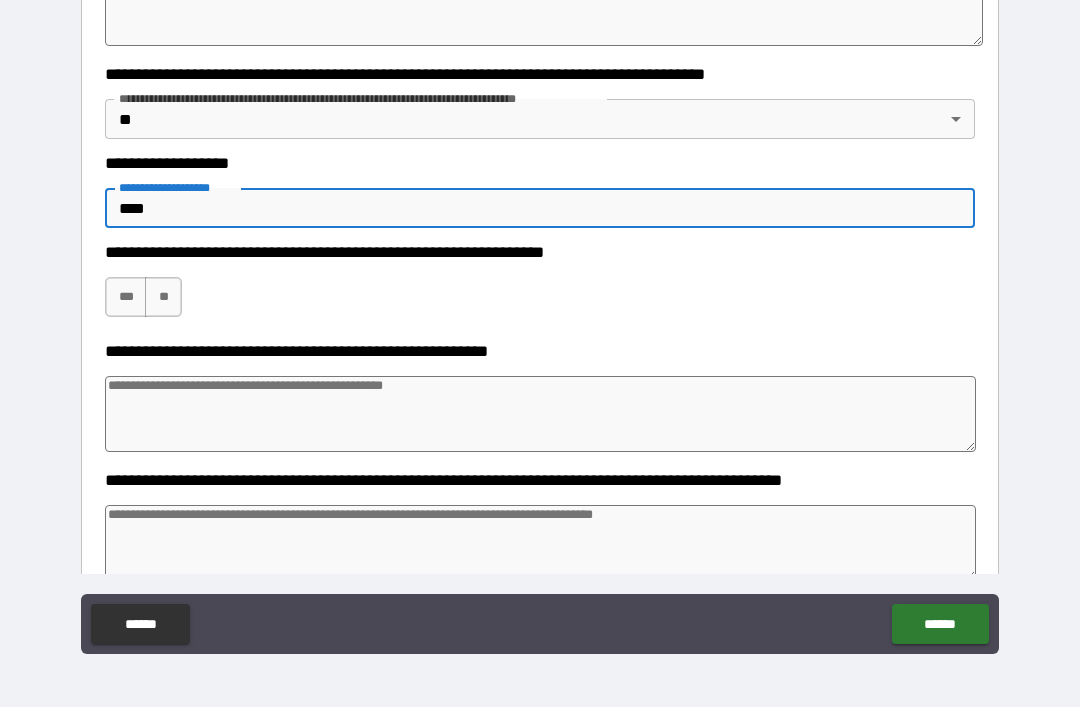 type on "*" 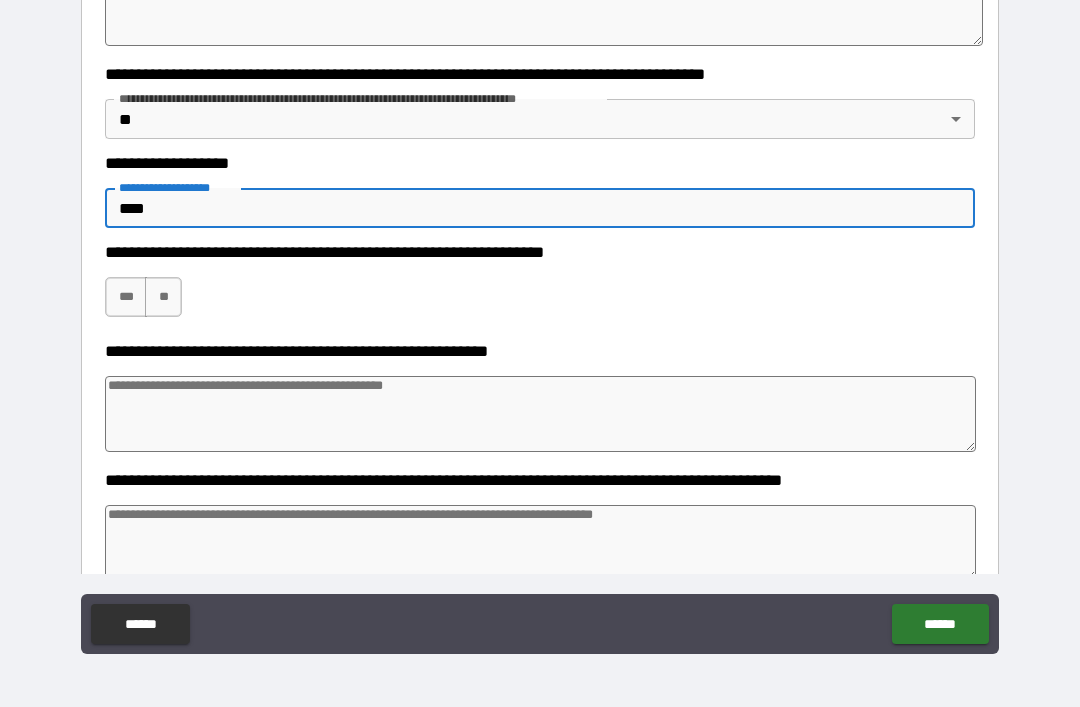 type on "*" 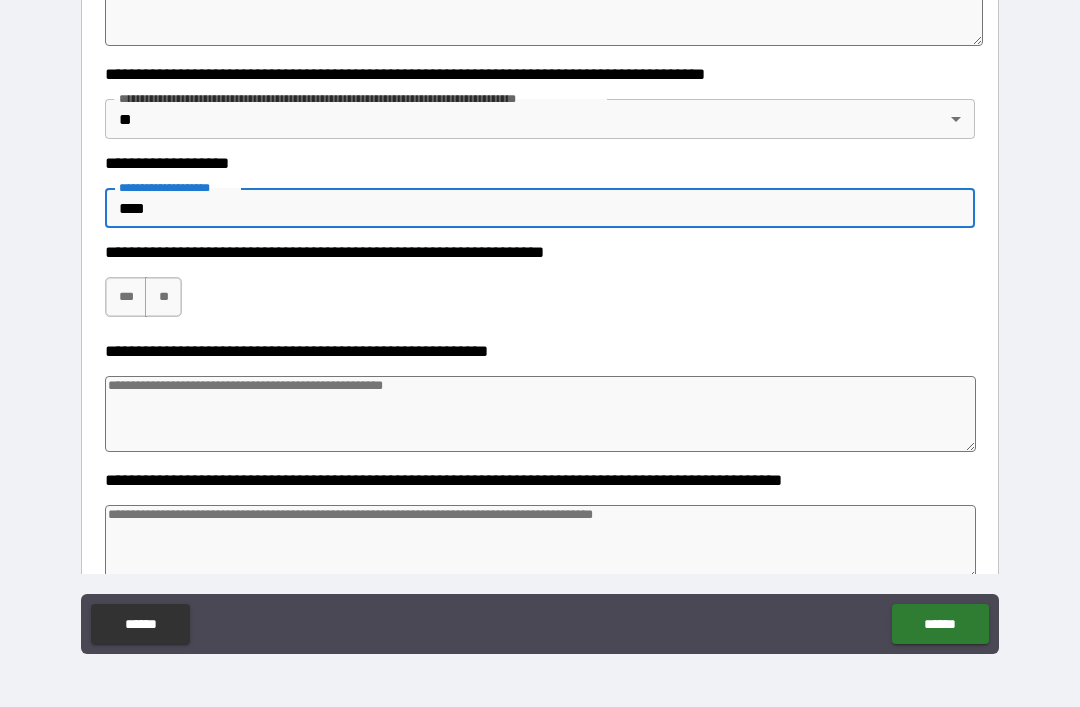 type on "*" 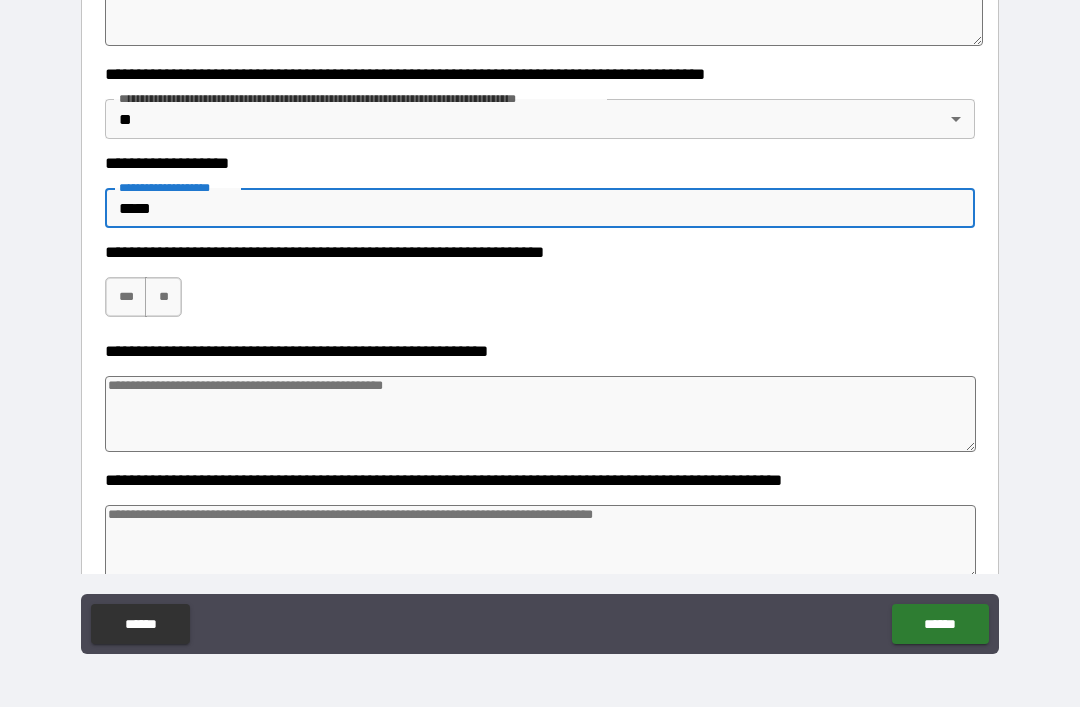 type on "*" 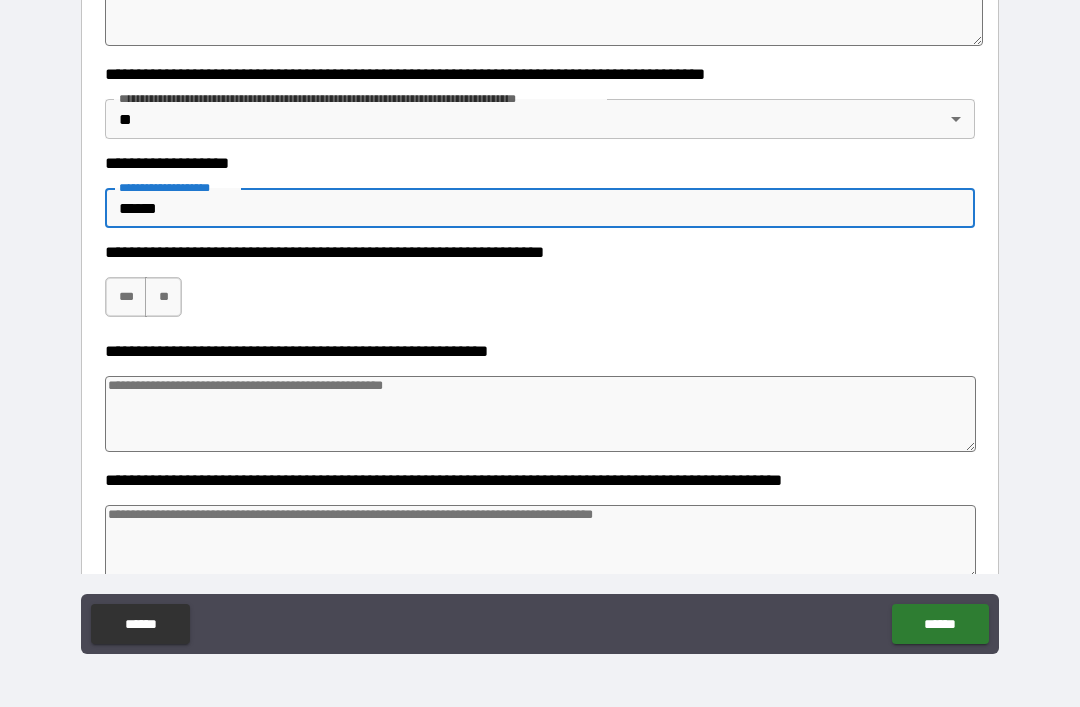 type on "*" 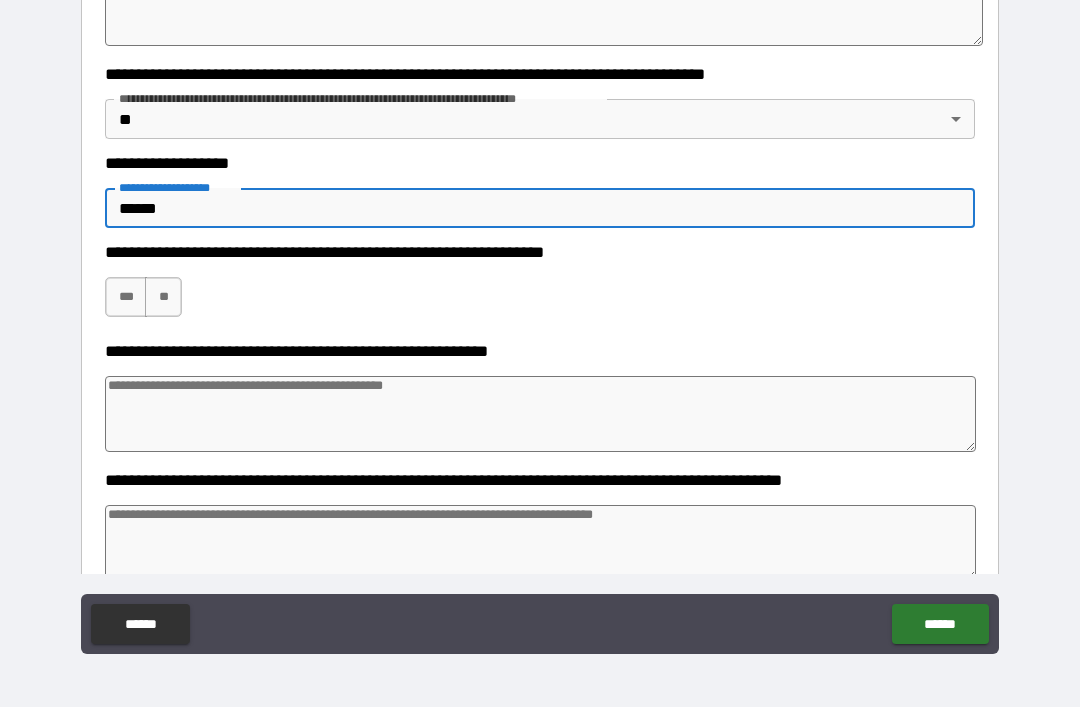 type on "*" 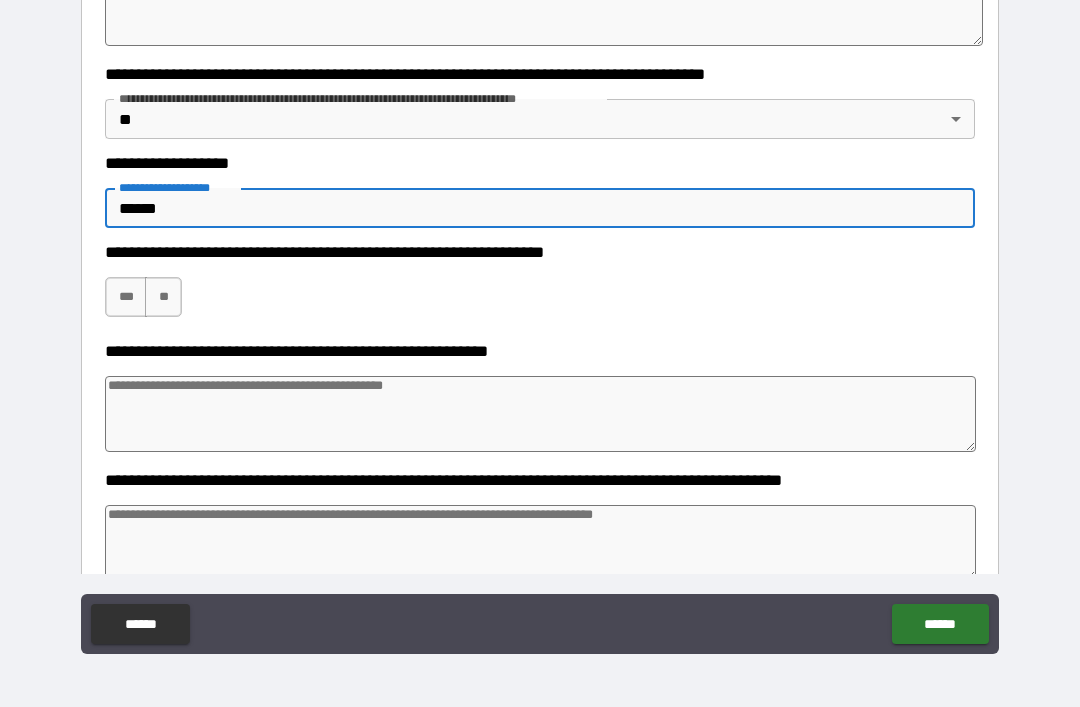 type on "*" 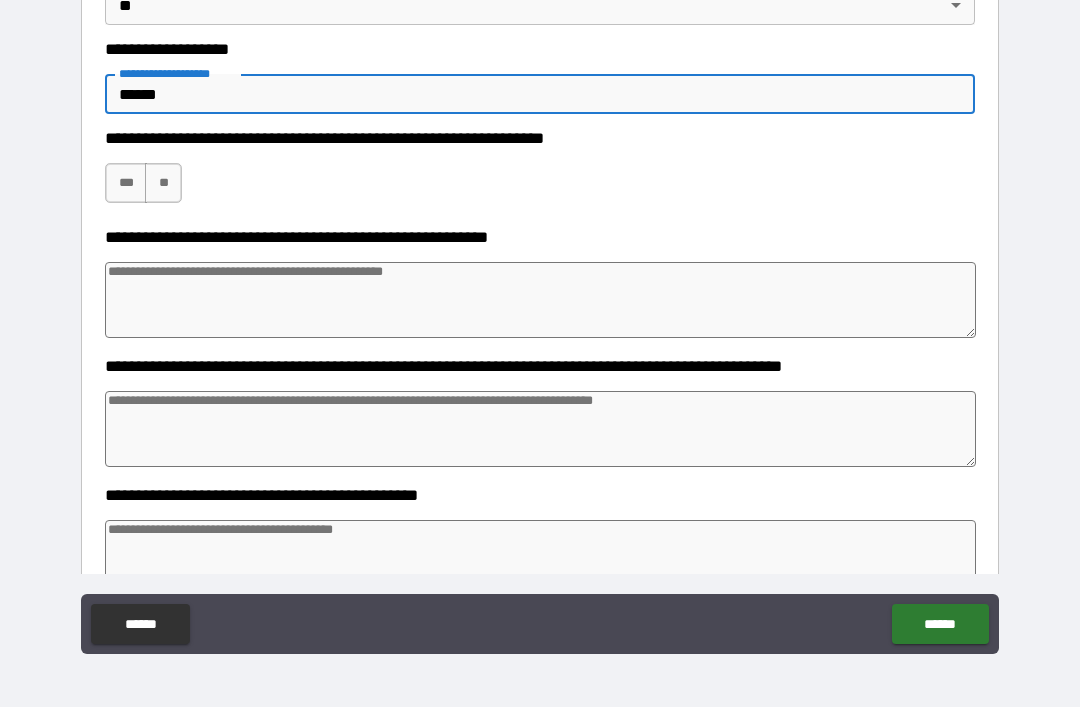 scroll, scrollTop: 674, scrollLeft: 0, axis: vertical 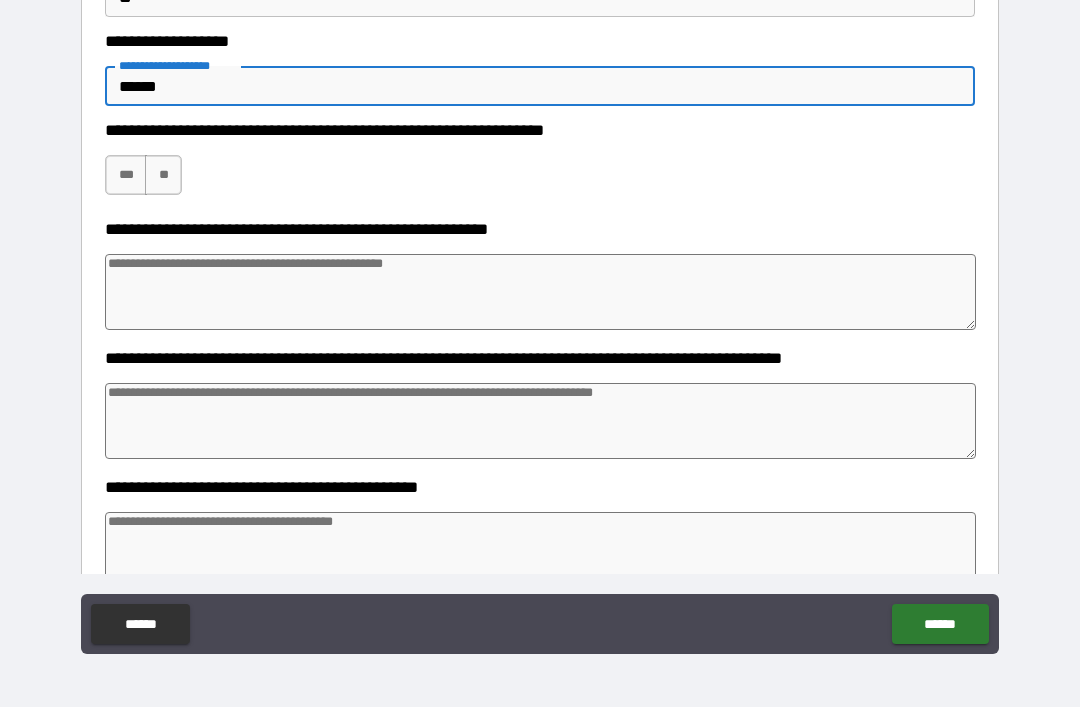 type on "*" 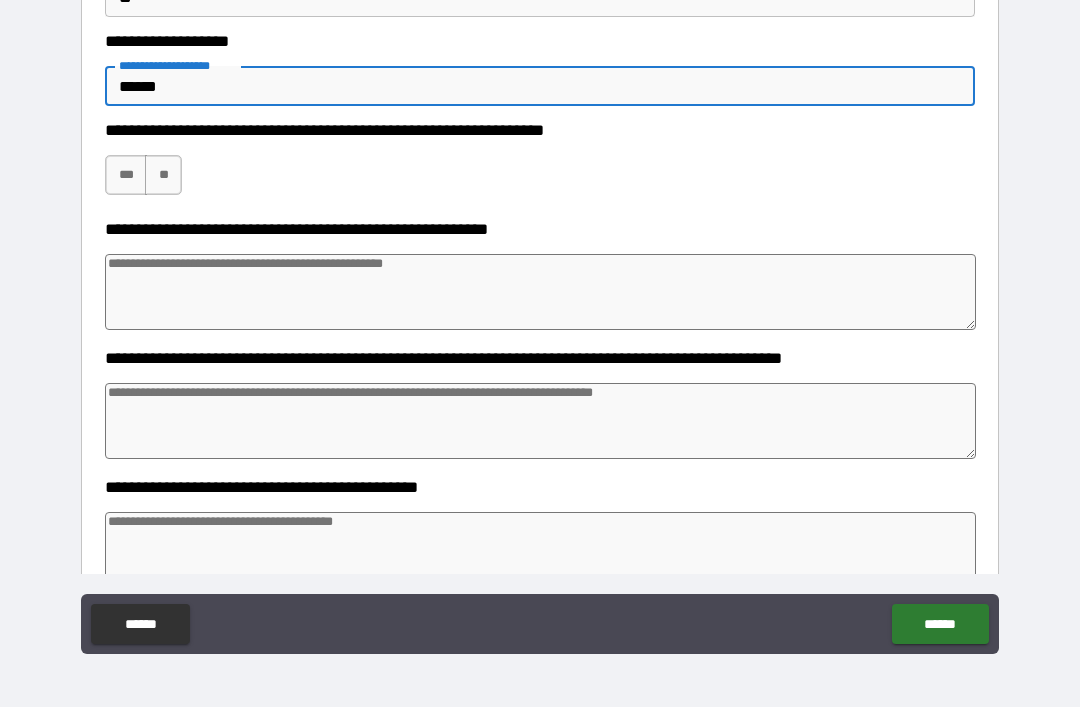 type on "*" 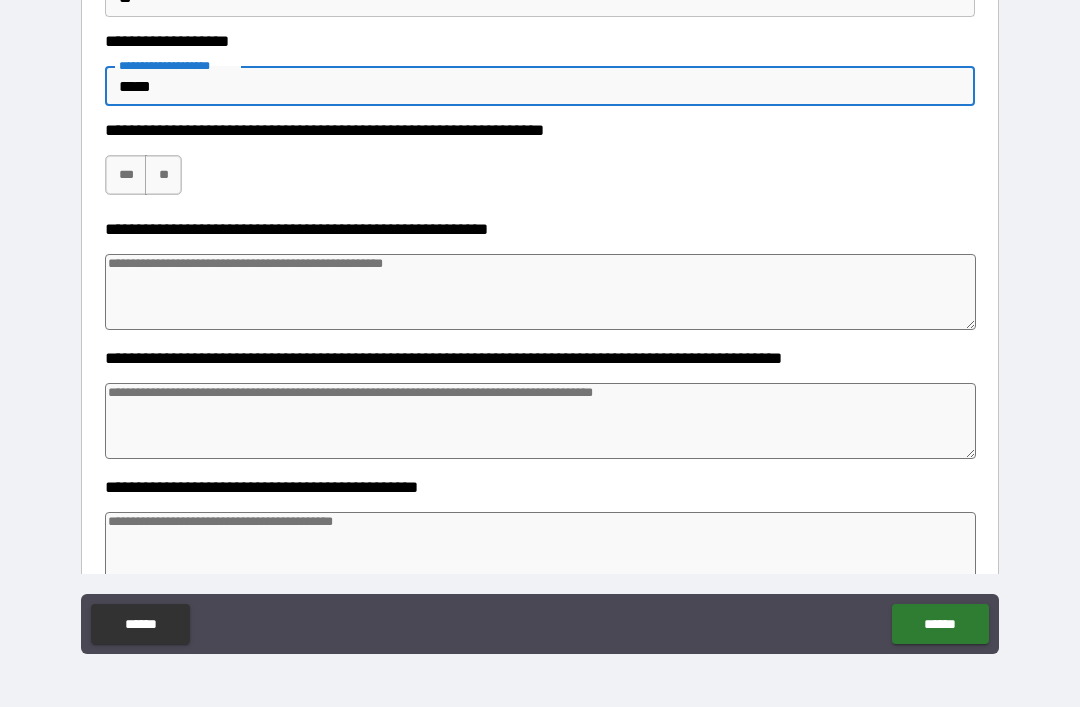 type on "*" 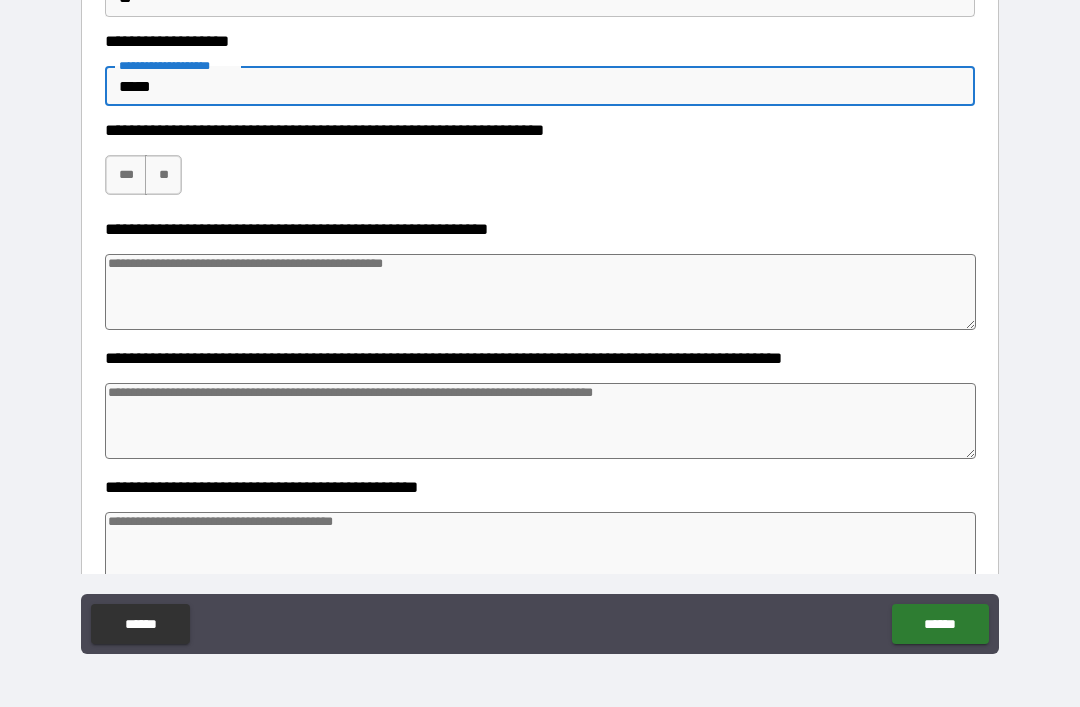 type on "*" 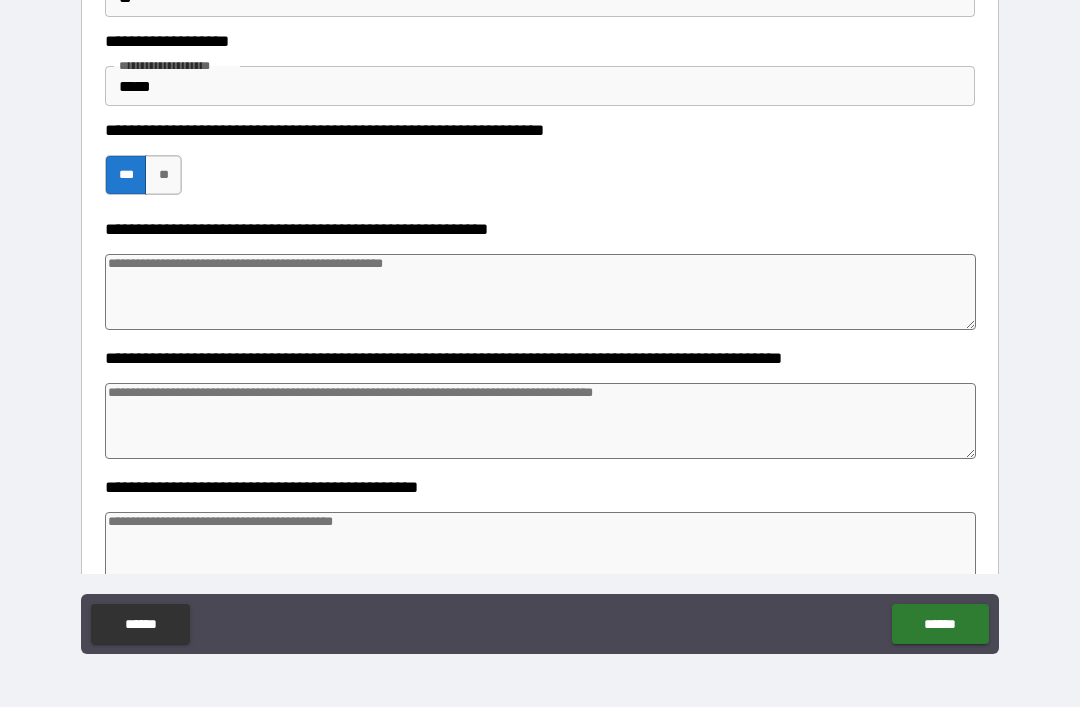 type on "*" 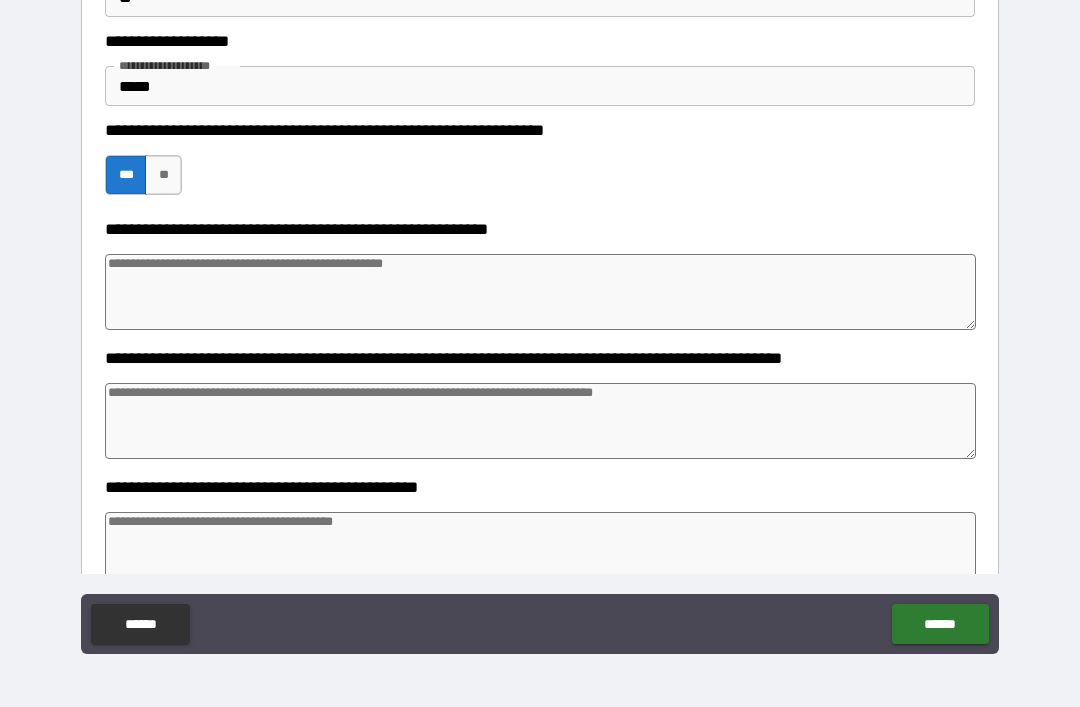 type on "*" 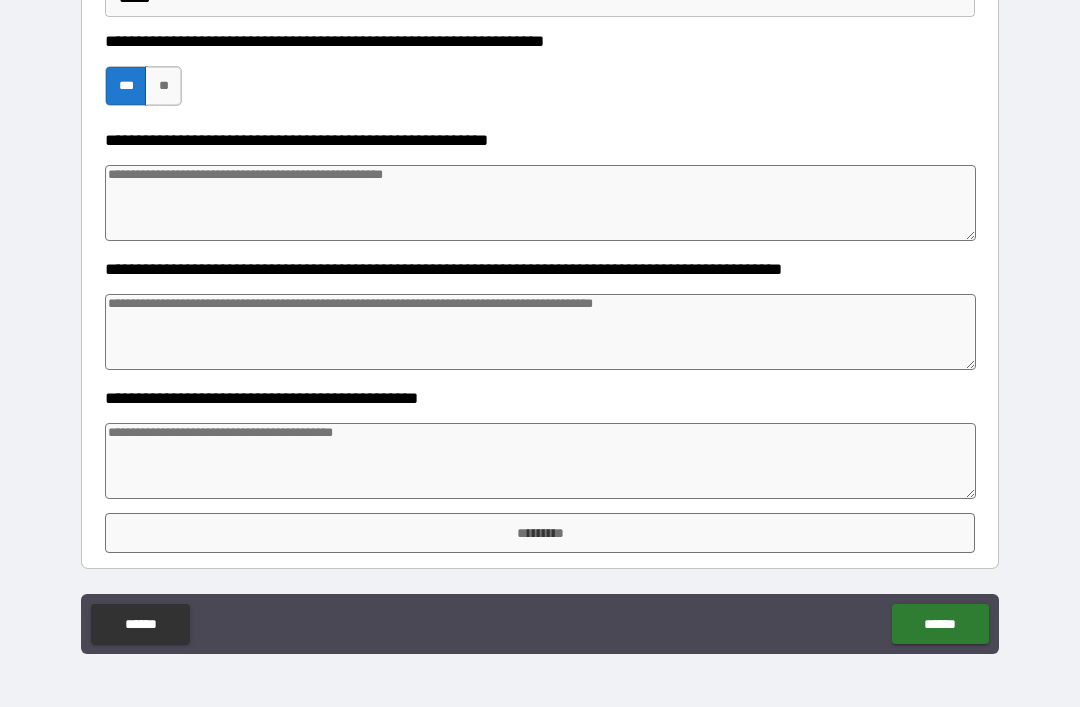 scroll, scrollTop: 763, scrollLeft: 0, axis: vertical 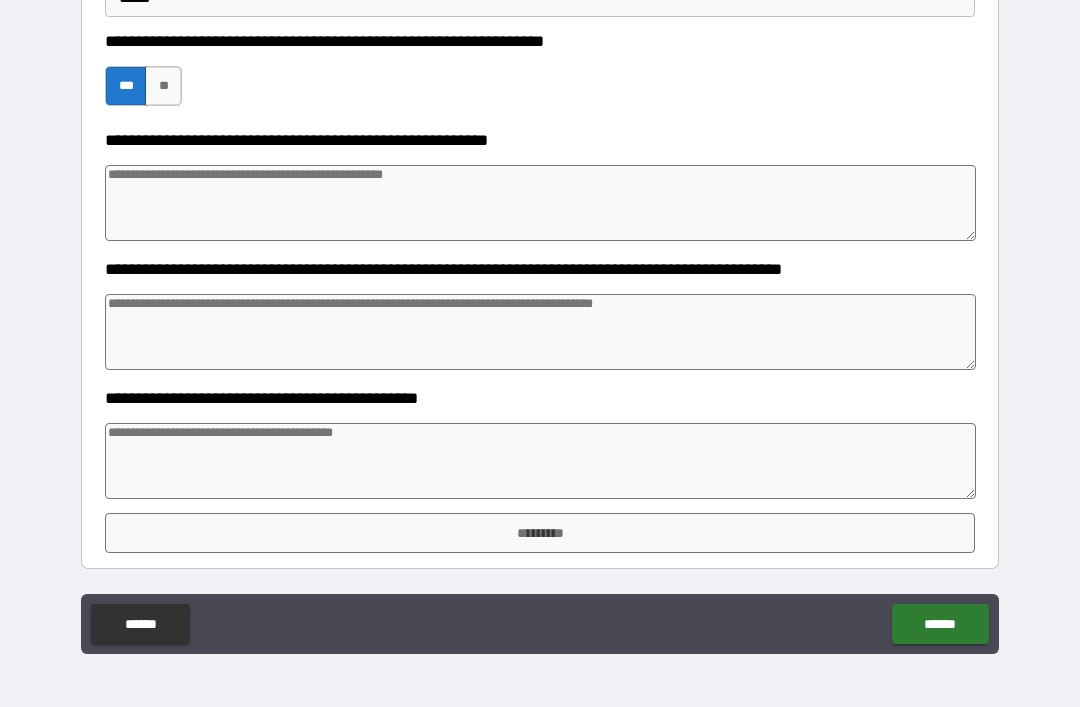 click at bounding box center [540, 461] 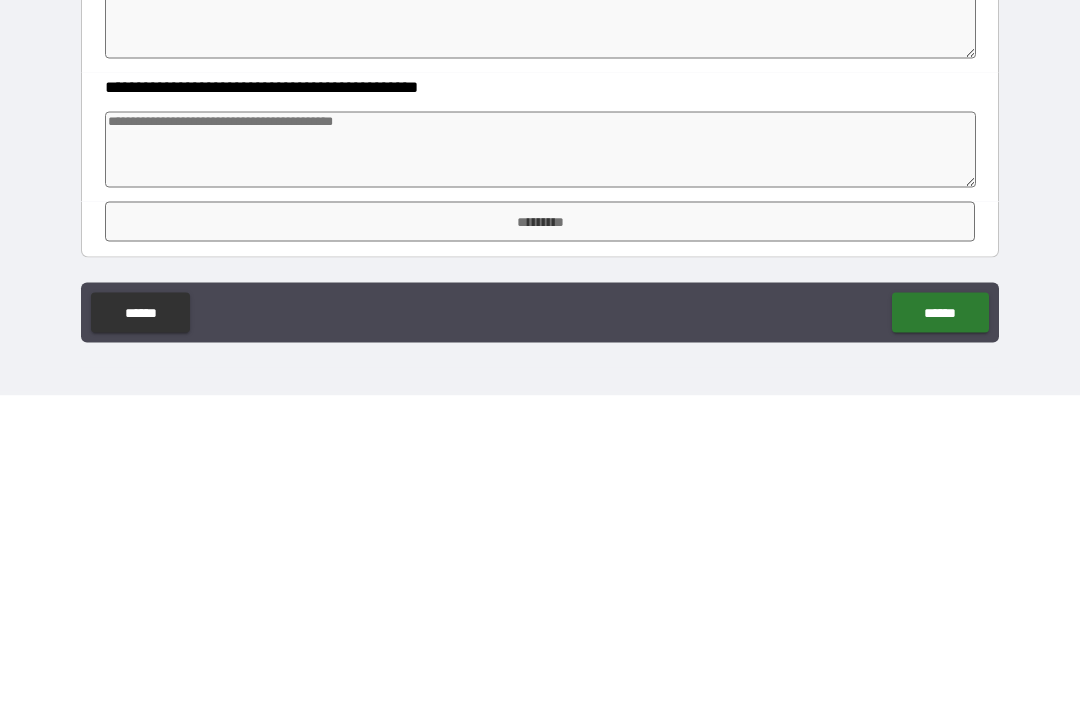 type on "*" 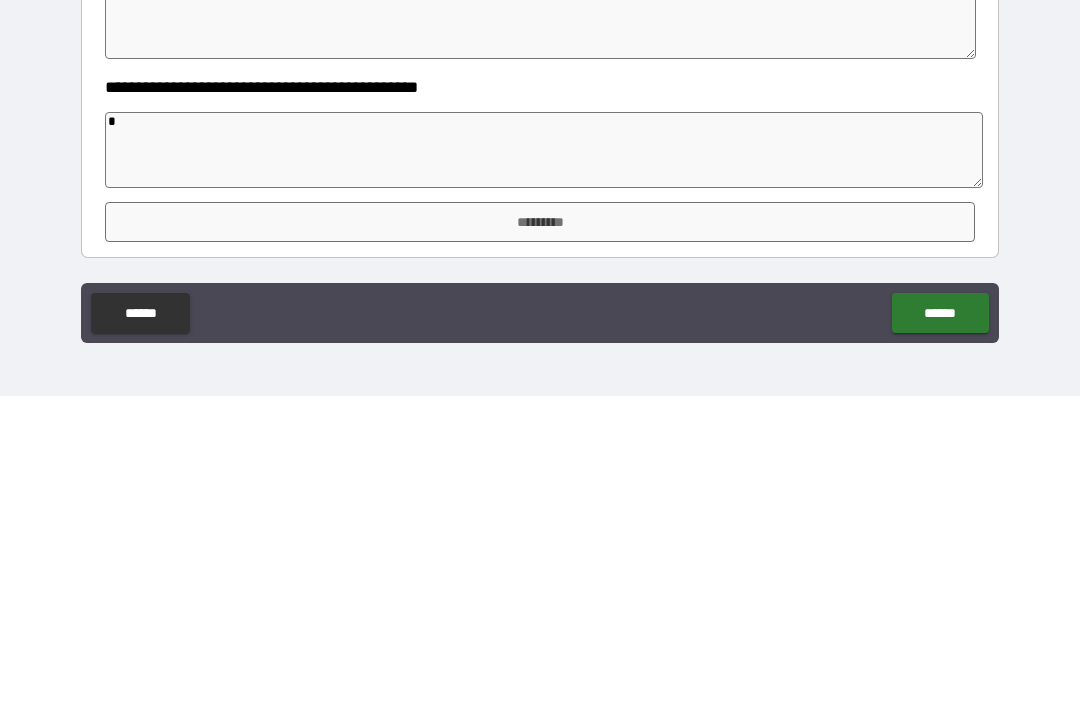 type on "*" 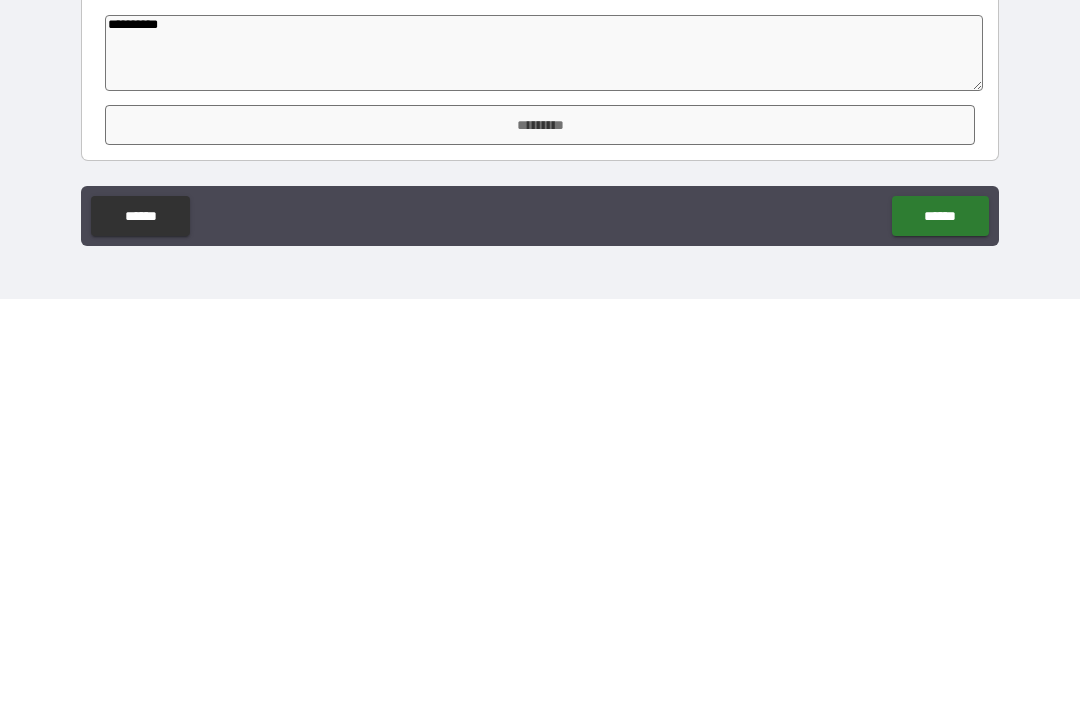 click on "*********" at bounding box center (540, 533) 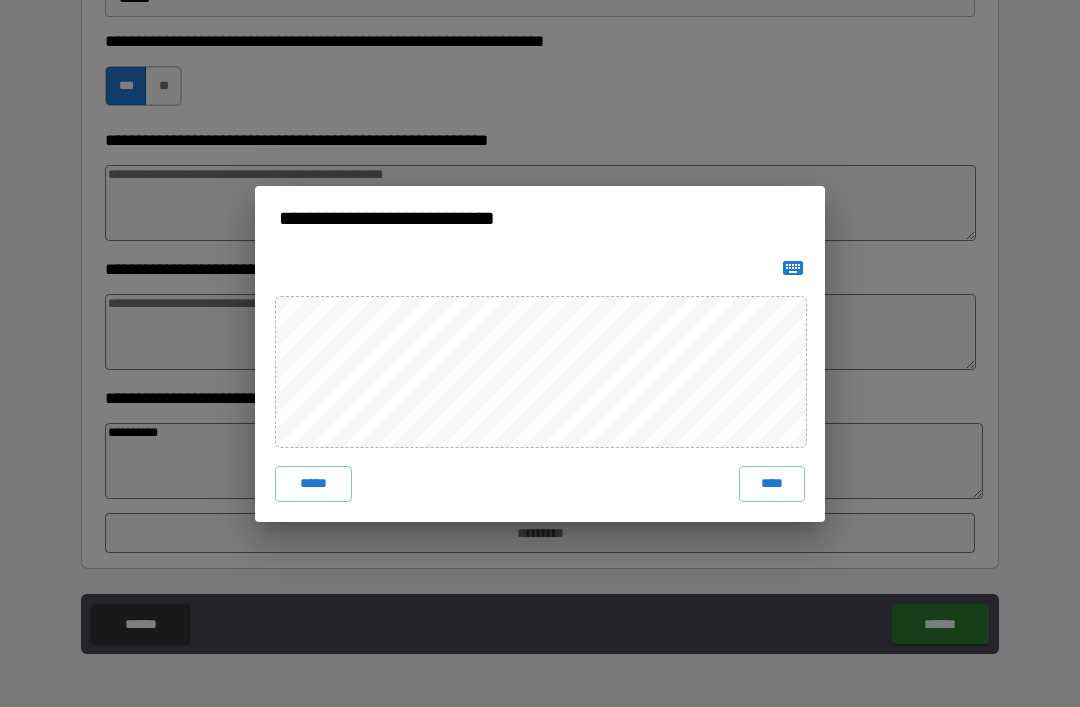 click on "****" at bounding box center (772, 484) 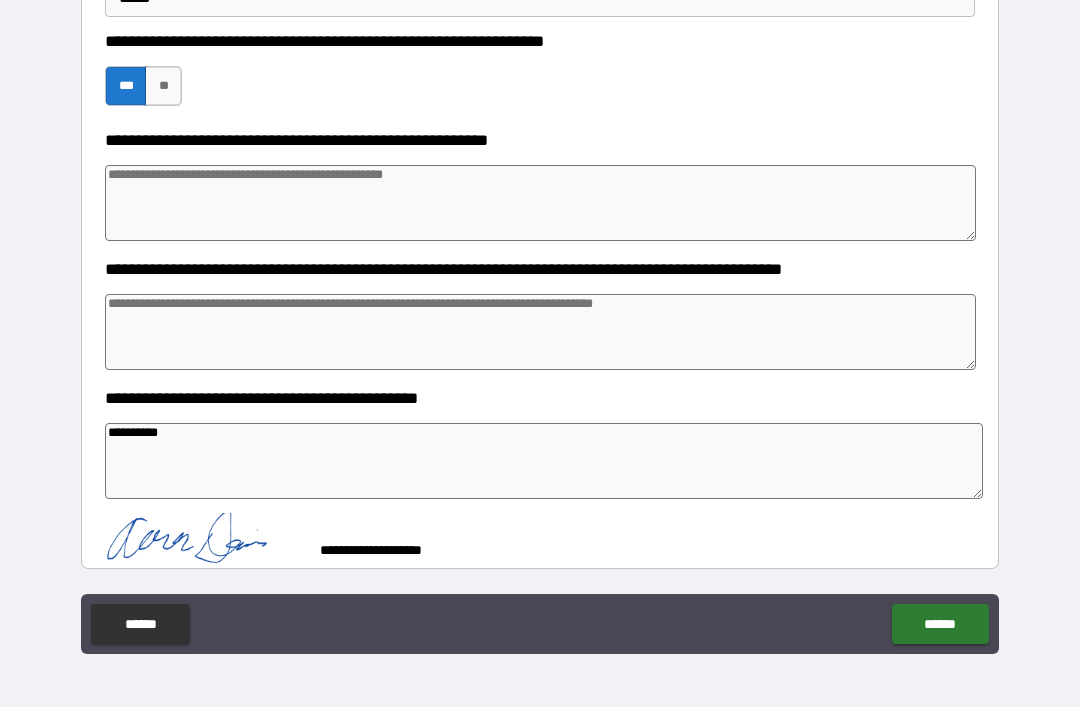 scroll, scrollTop: 753, scrollLeft: 0, axis: vertical 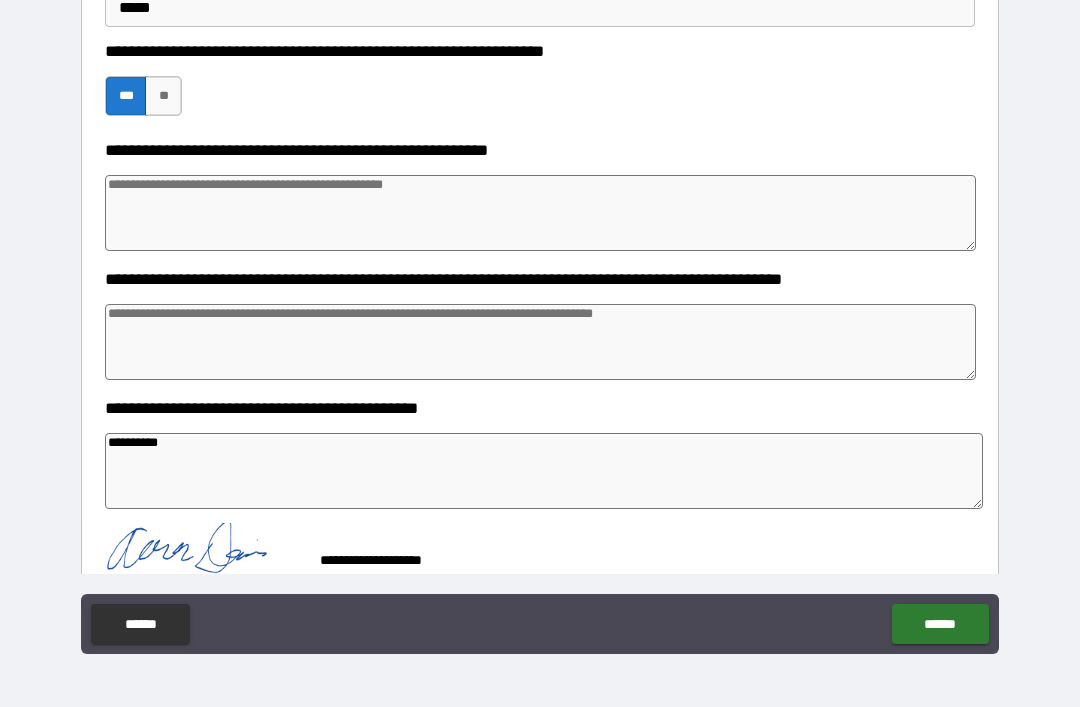 click on "******" at bounding box center (940, 624) 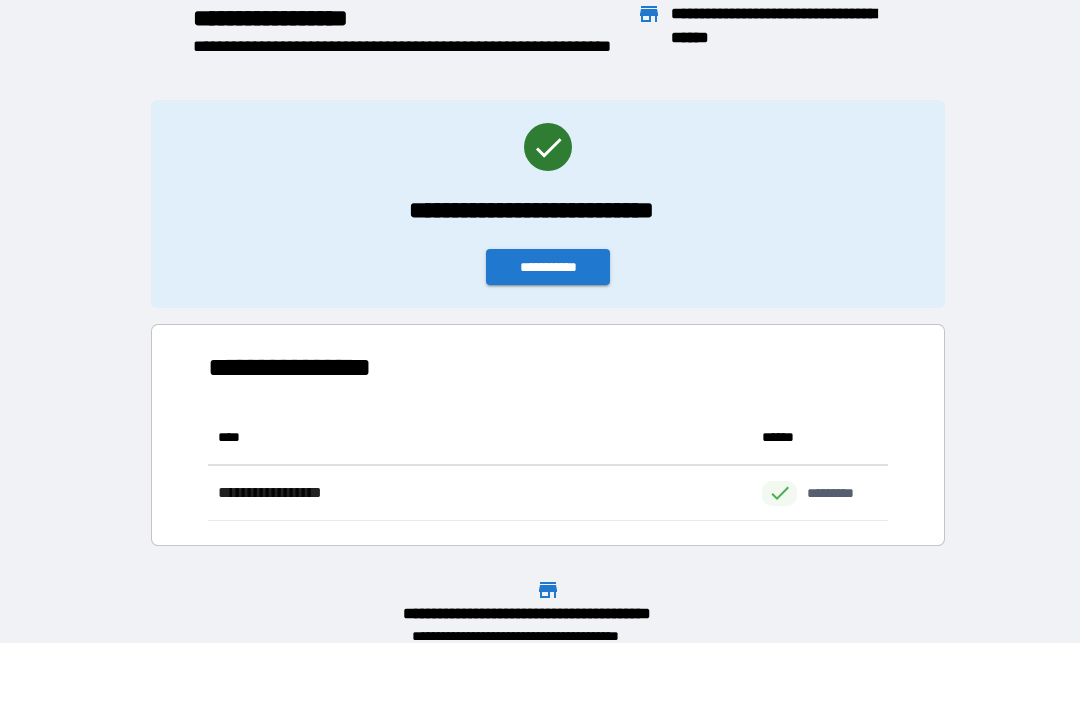 scroll, scrollTop: 1, scrollLeft: 1, axis: both 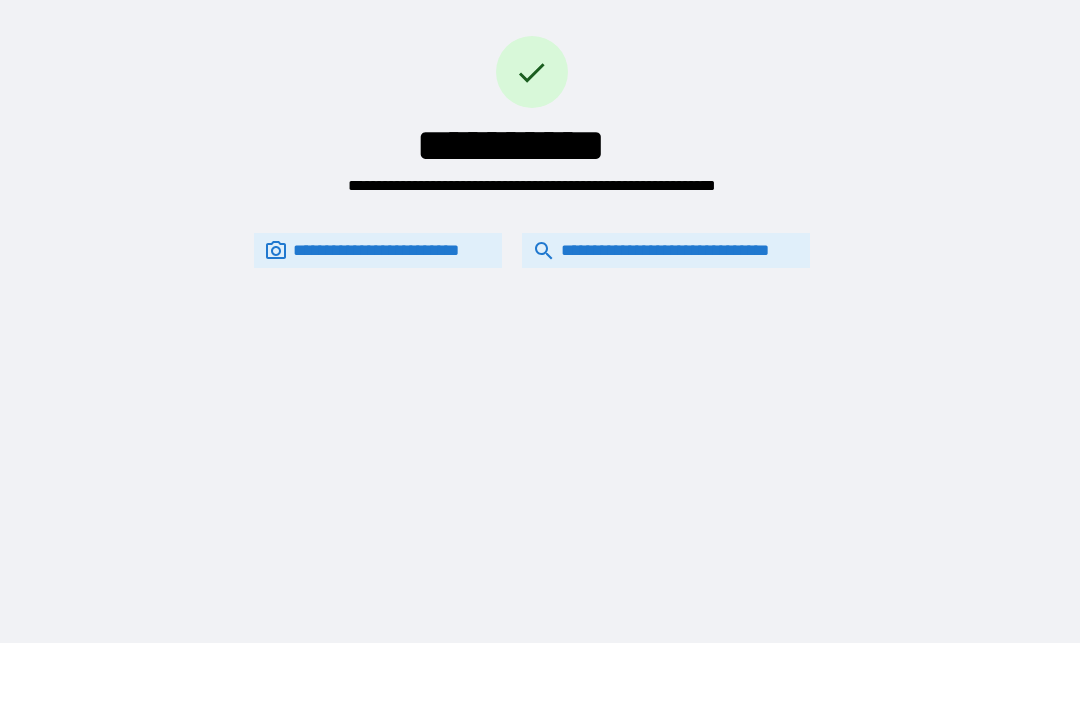 click on "**********" at bounding box center [666, 250] 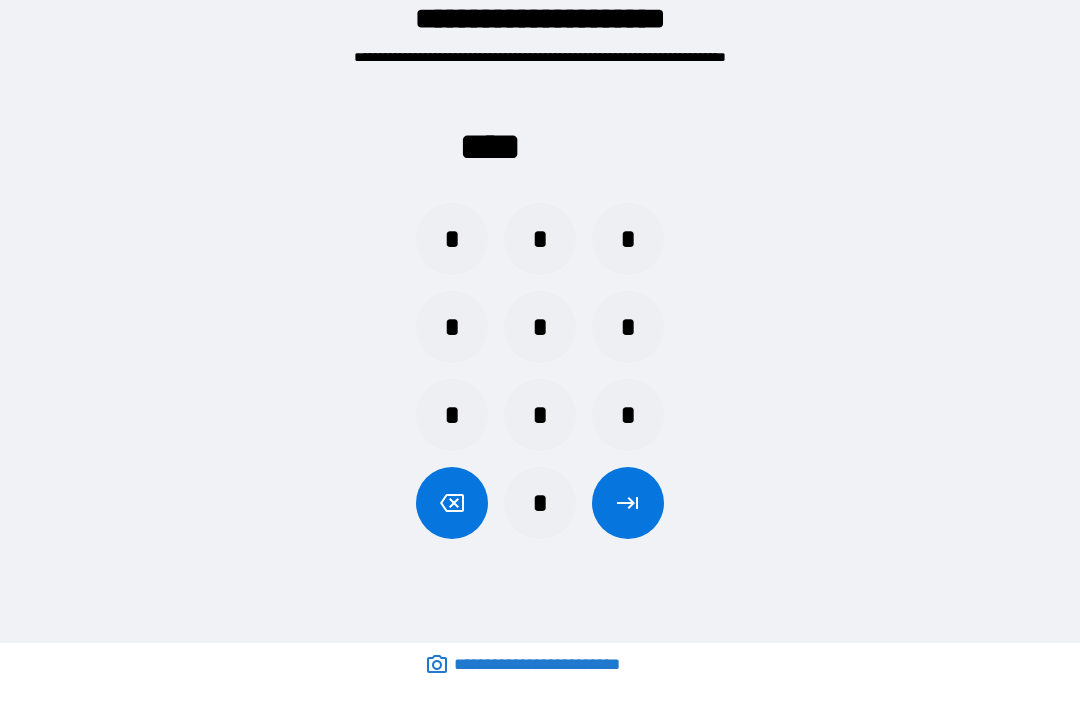 click on "*" at bounding box center [628, 327] 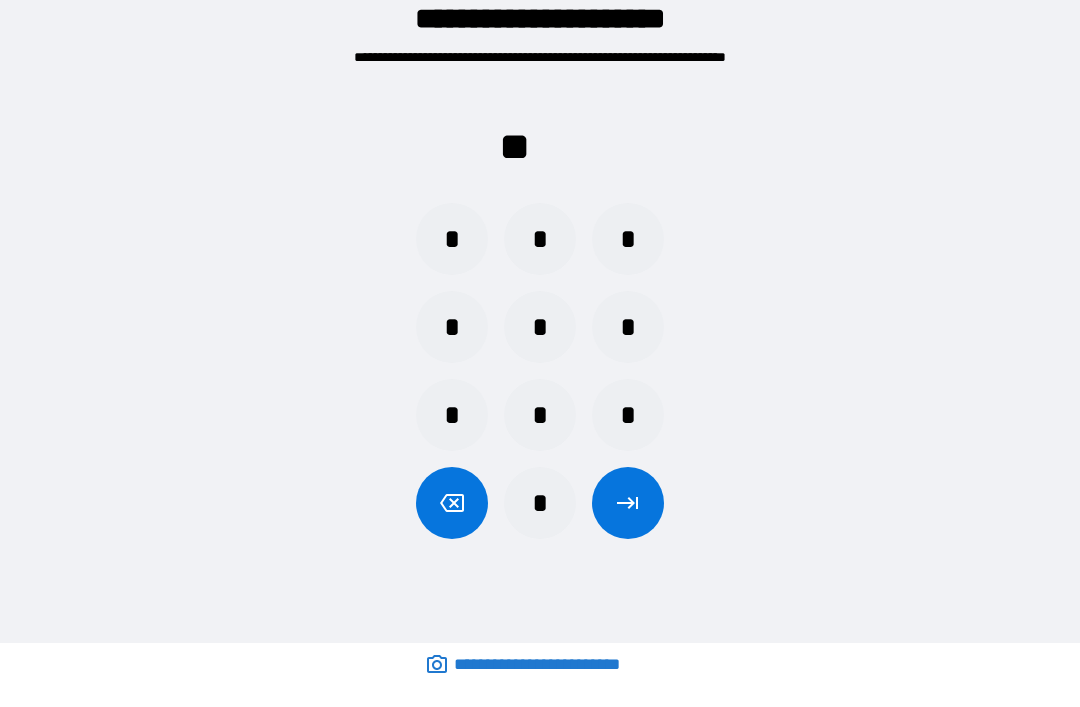 click on "*" at bounding box center (628, 327) 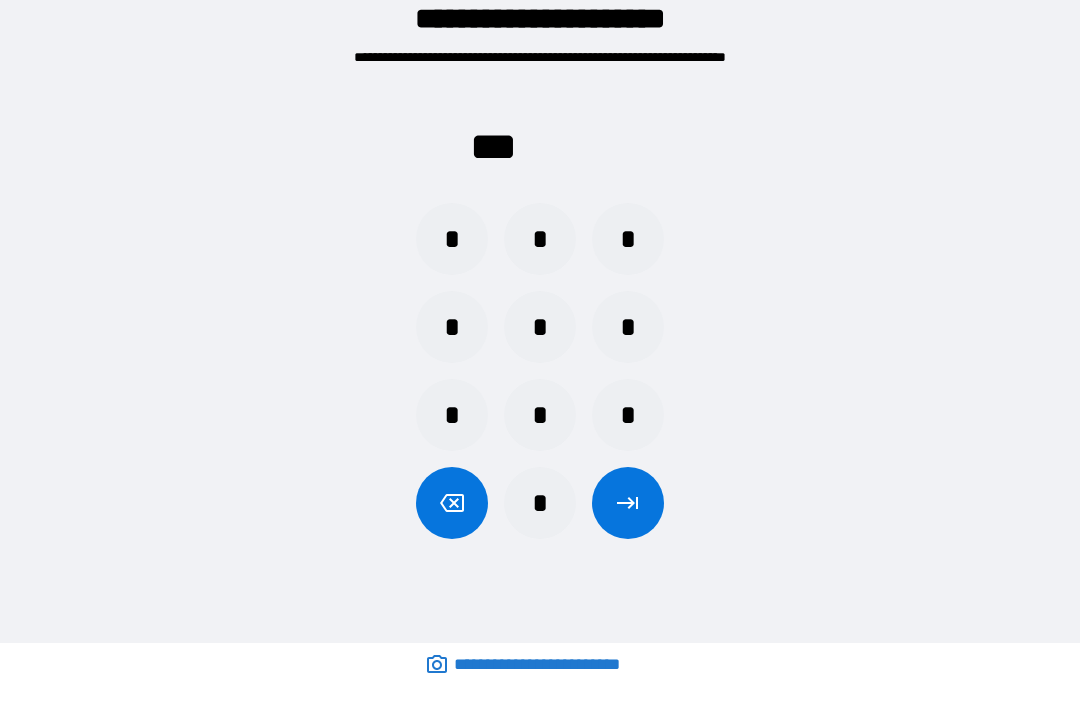 click on "*" at bounding box center [452, 239] 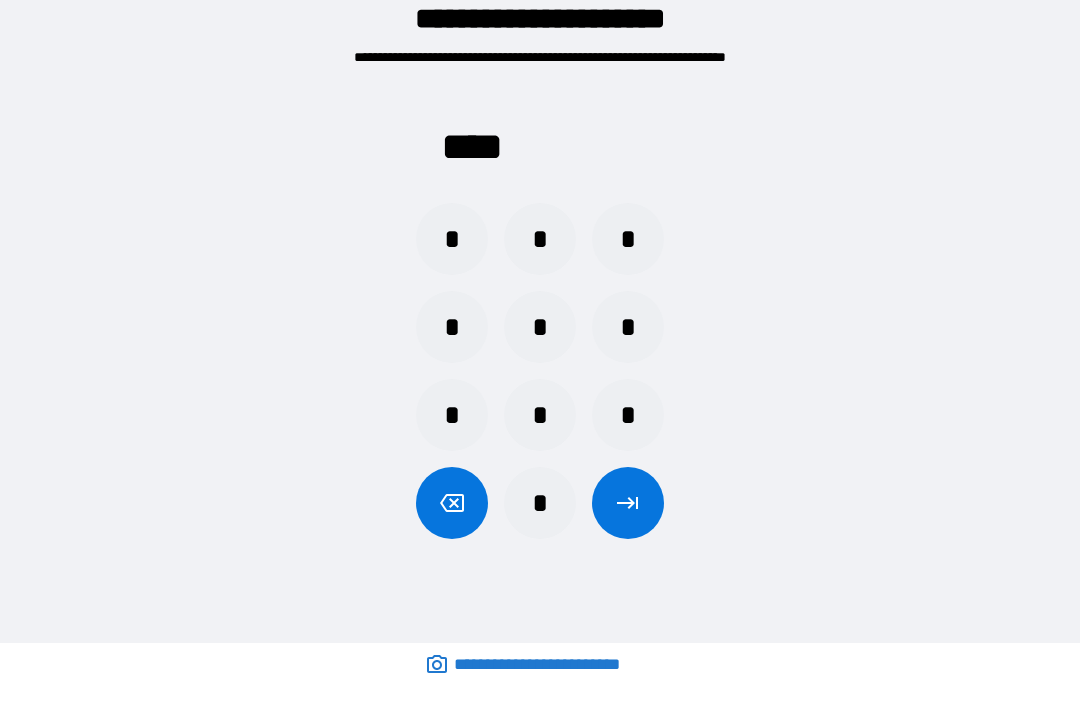 click at bounding box center (628, 503) 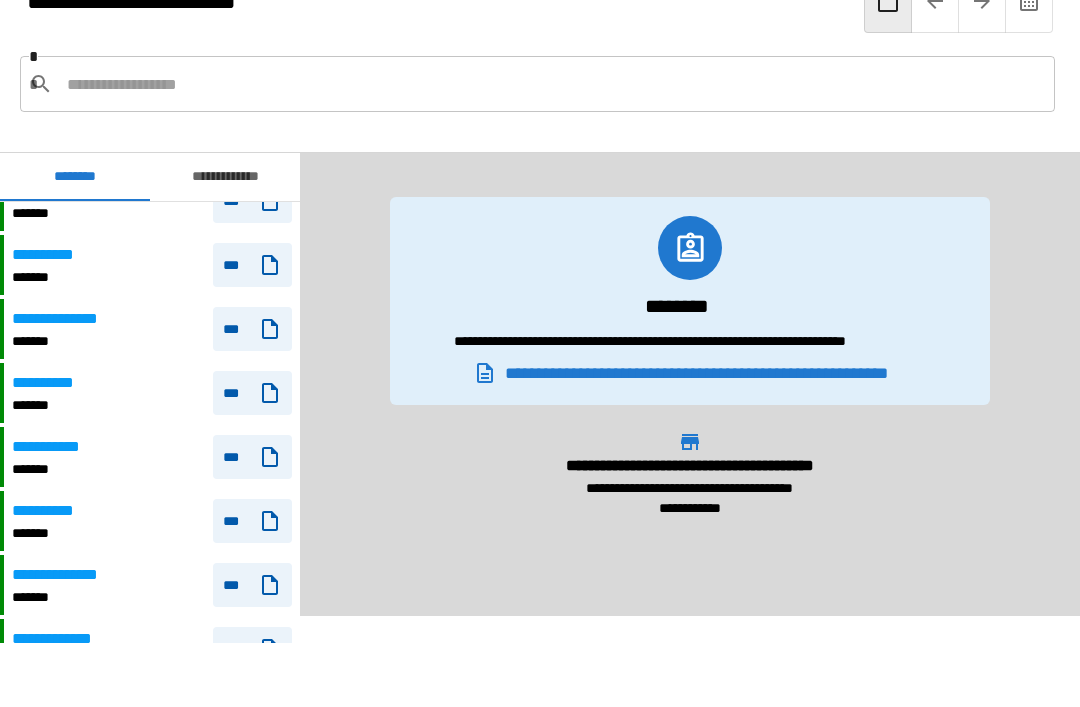 scroll, scrollTop: 1711, scrollLeft: 0, axis: vertical 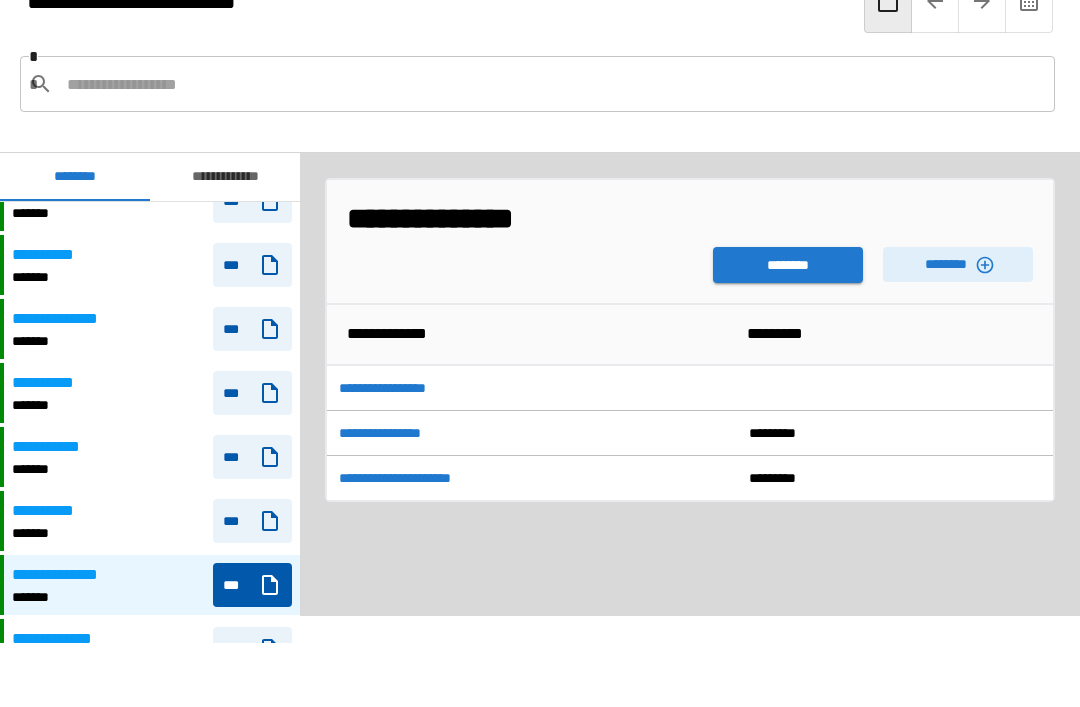 click on "********" at bounding box center (788, 265) 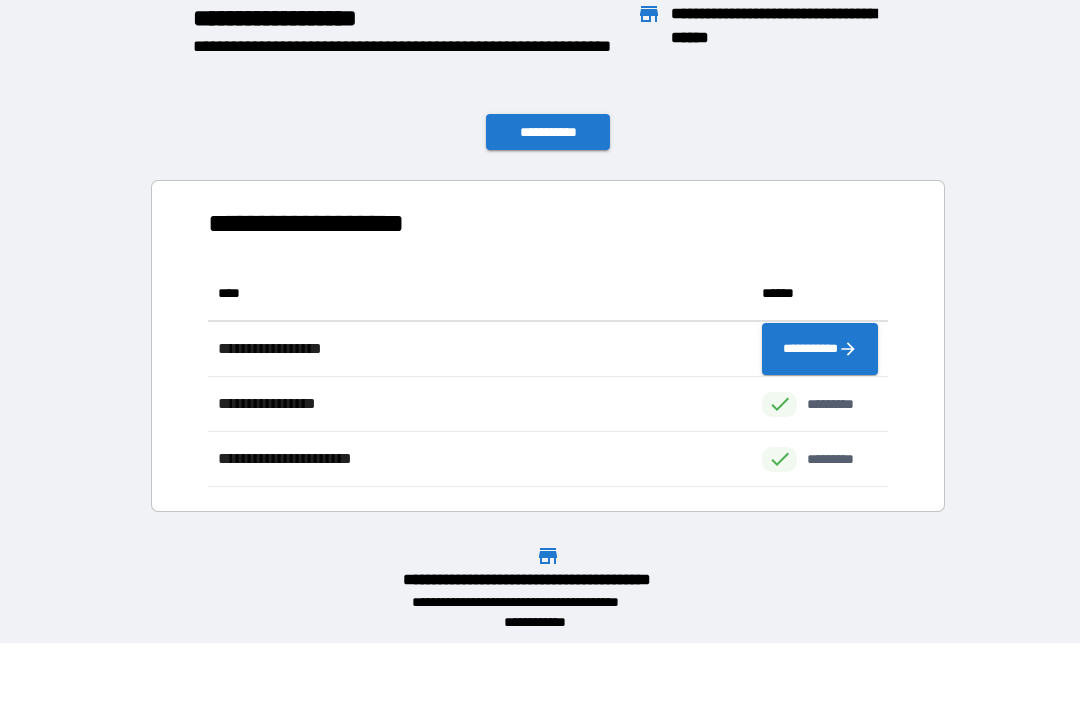 scroll, scrollTop: 221, scrollLeft: 680, axis: both 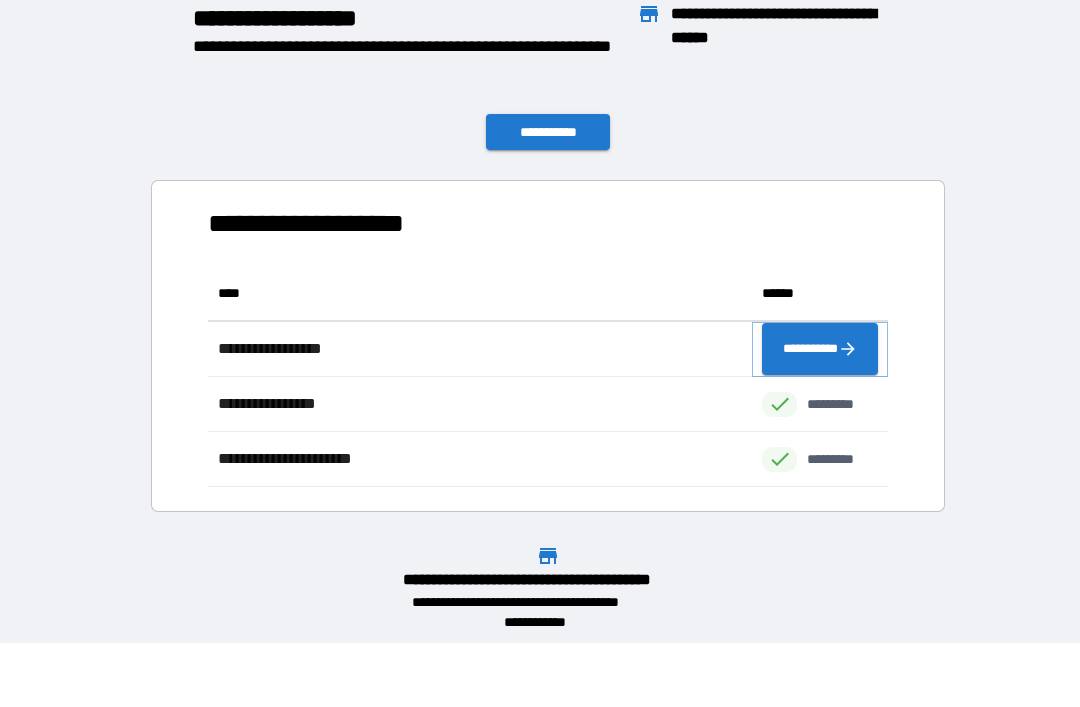 click on "**********" at bounding box center [820, 349] 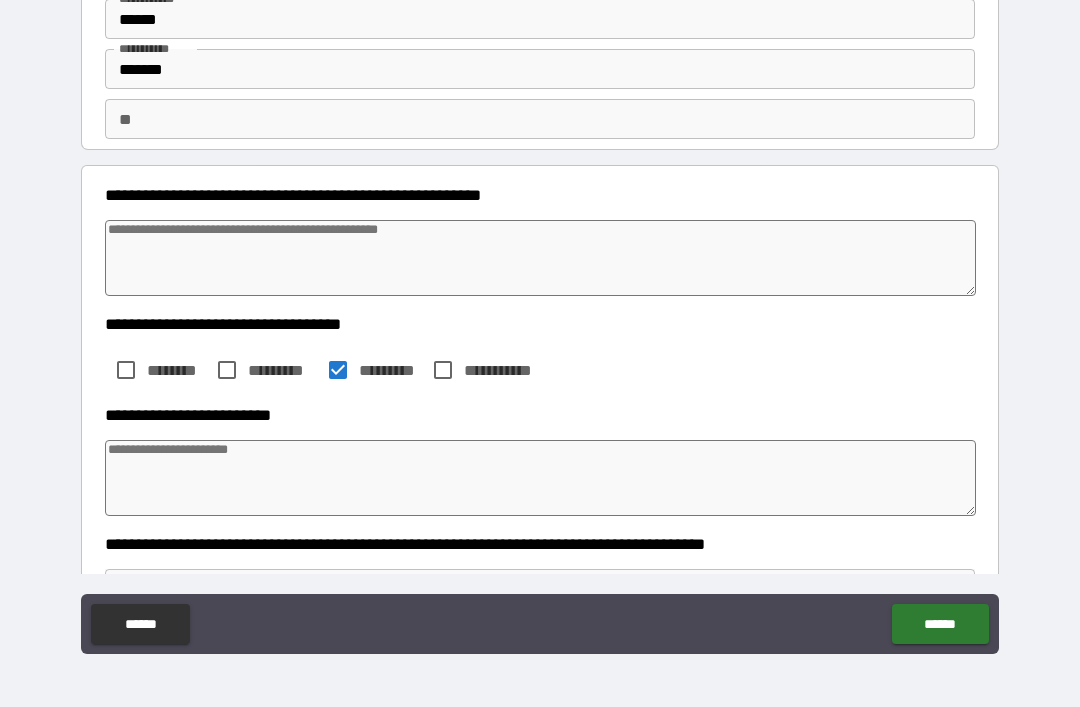 scroll, scrollTop: 83, scrollLeft: 0, axis: vertical 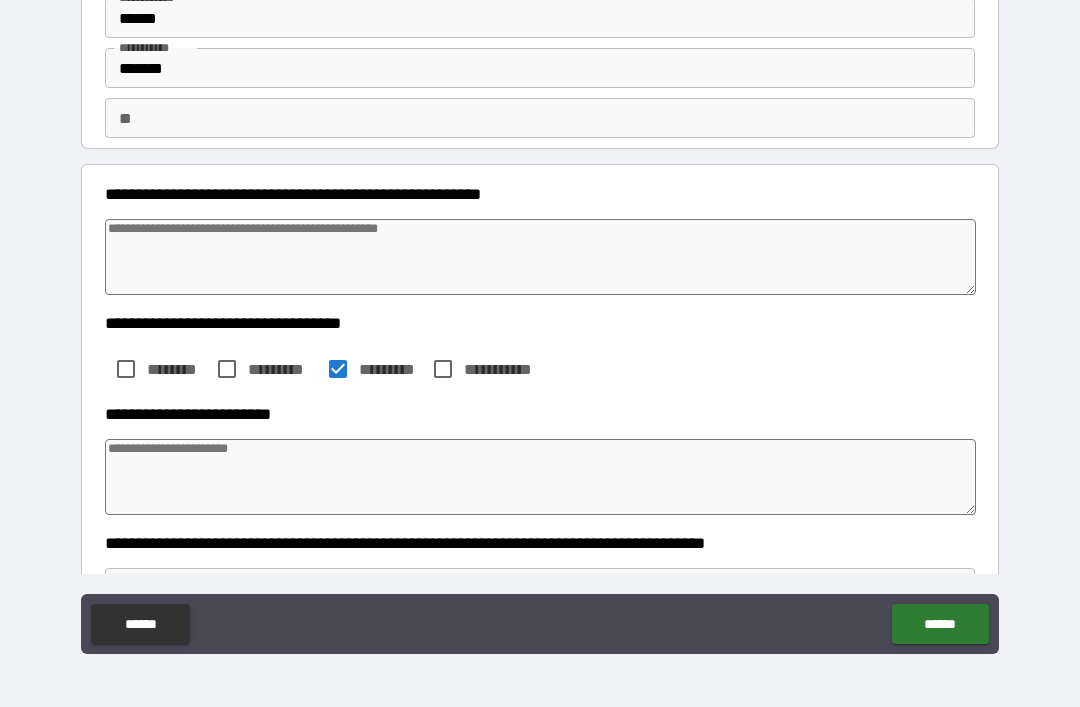 click at bounding box center [540, 477] 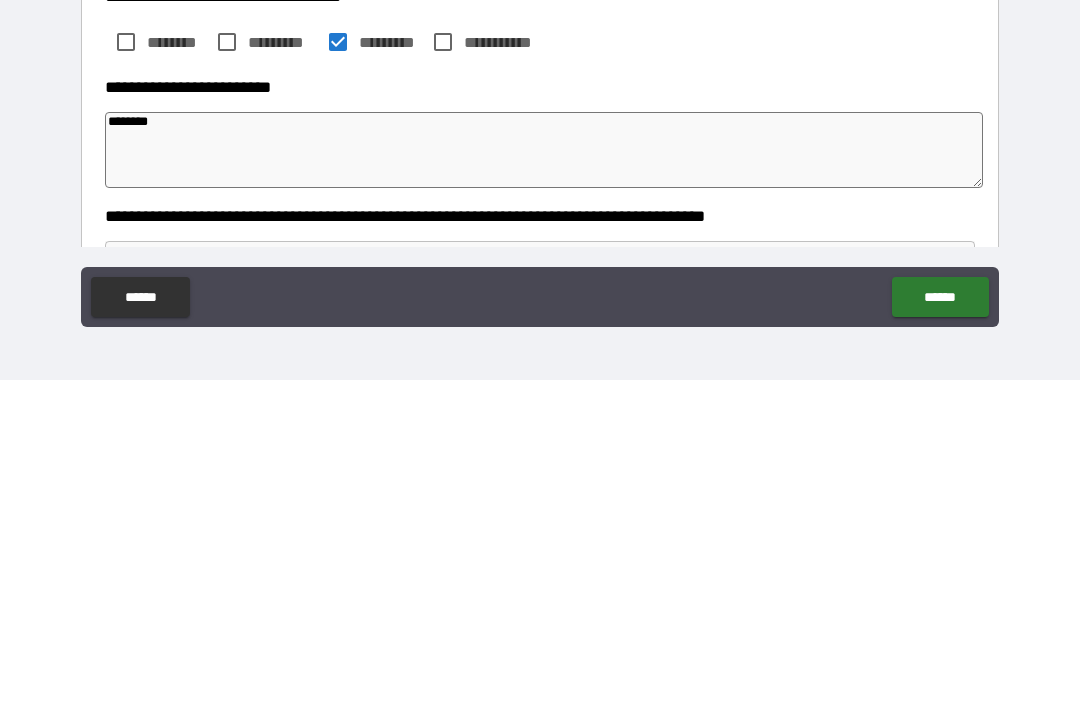 click on "******" at bounding box center [940, 624] 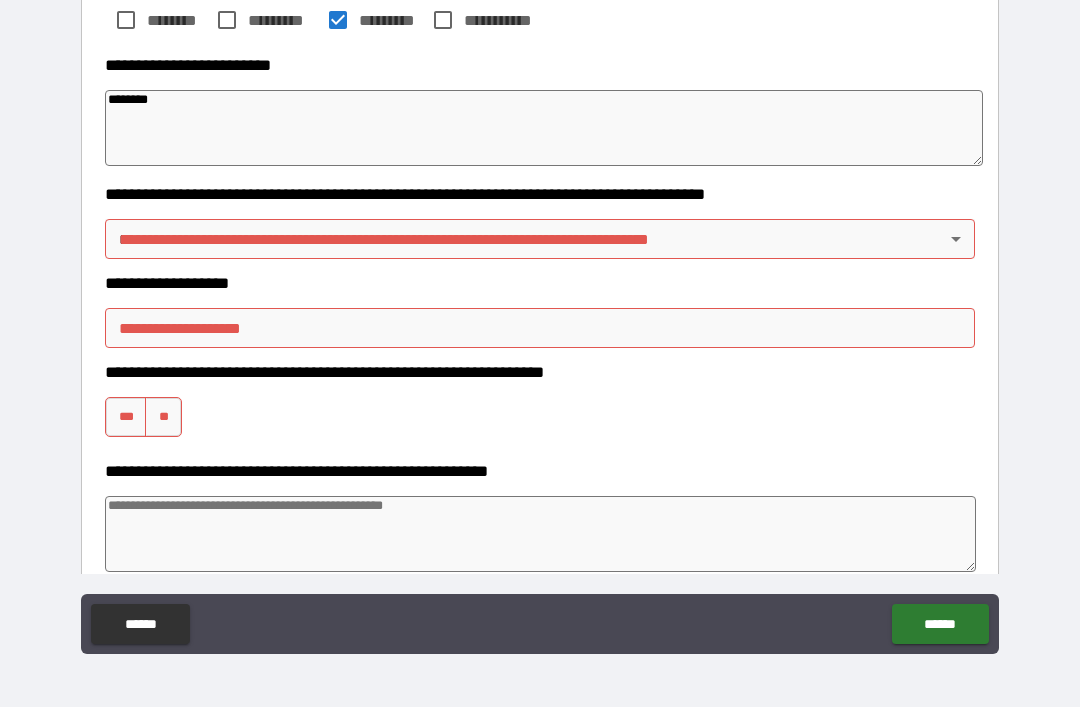 scroll, scrollTop: 435, scrollLeft: 0, axis: vertical 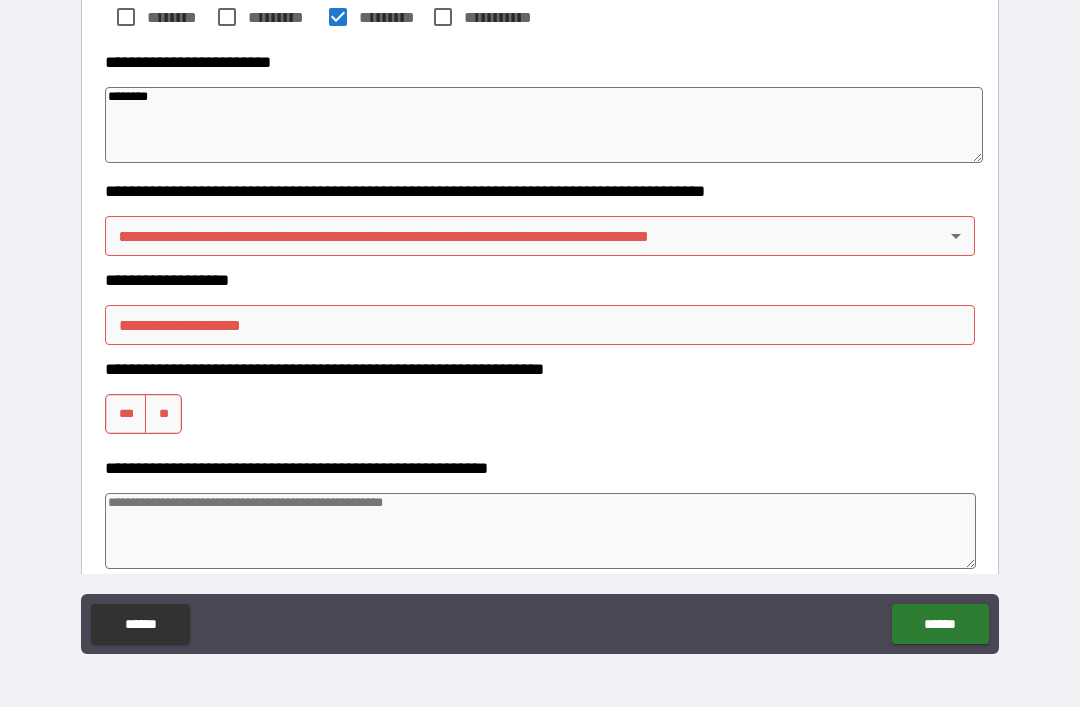 click on "**********" at bounding box center (540, 321) 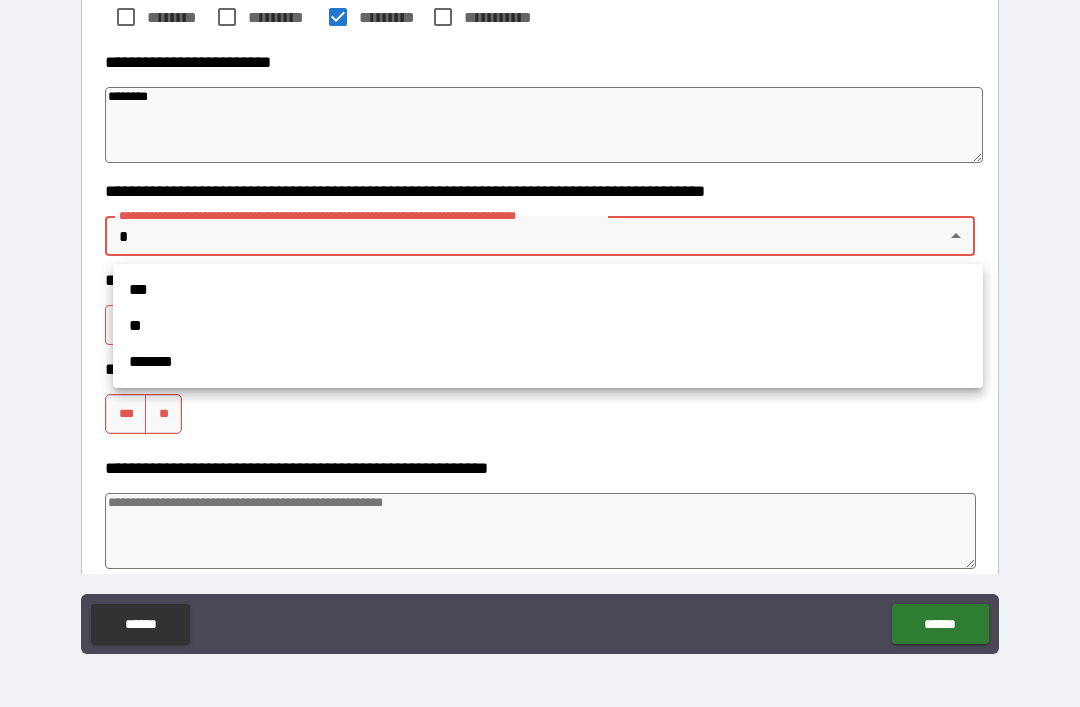 click on "**" at bounding box center [548, 326] 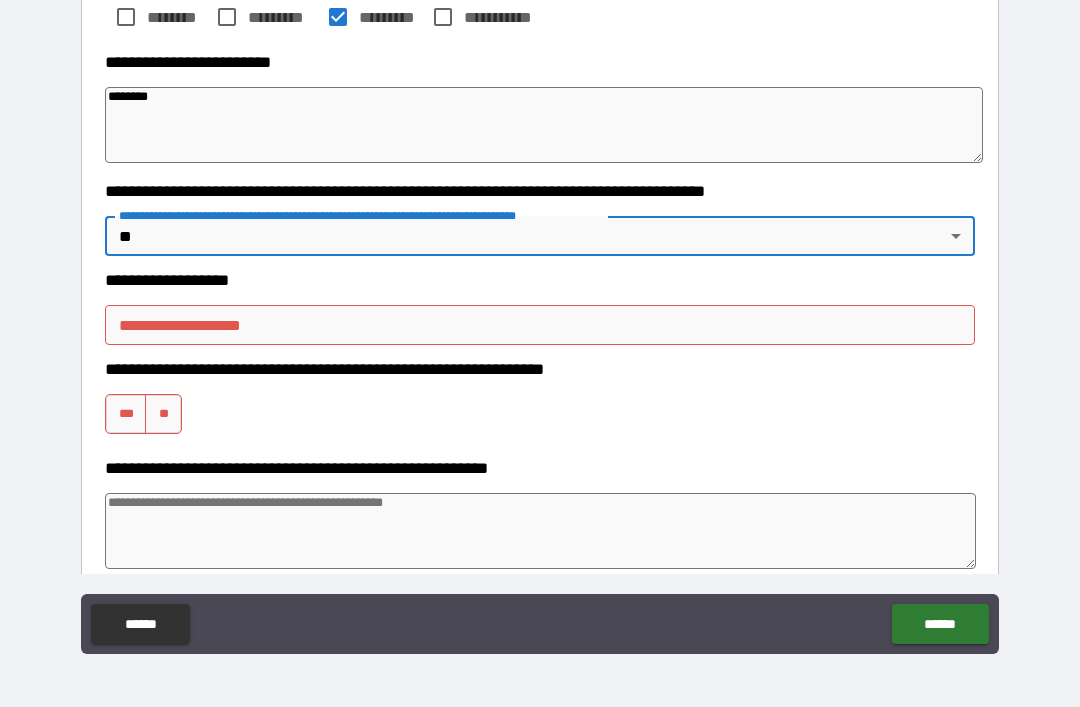 click on "**********" at bounding box center [540, 325] 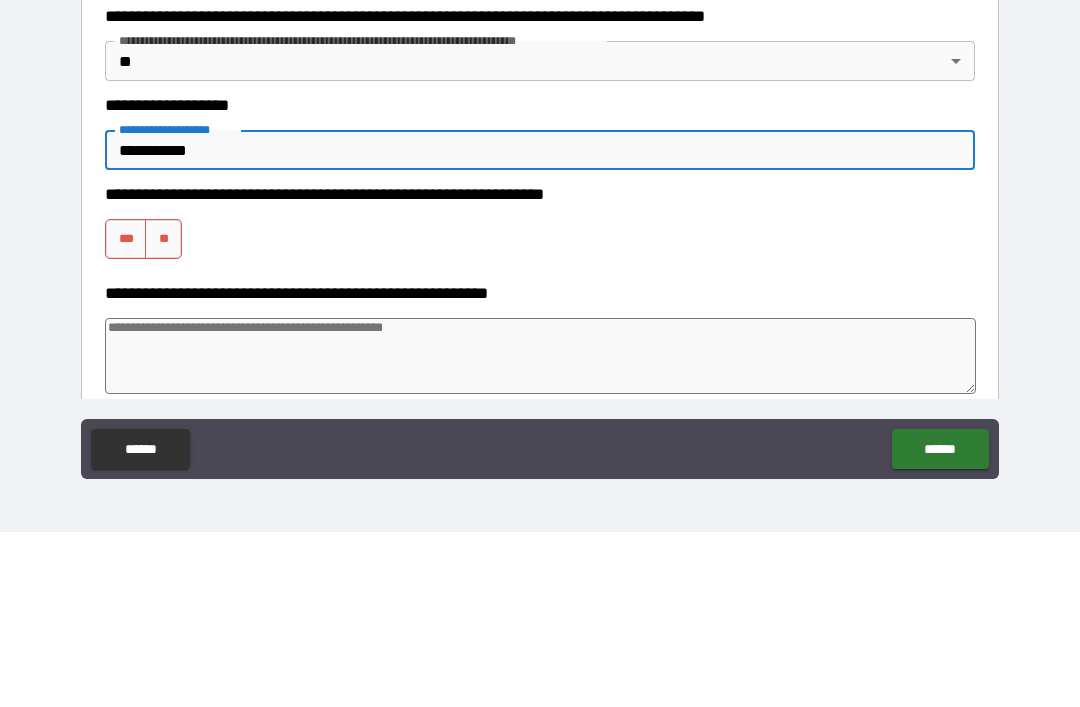 click on "***" at bounding box center [126, 414] 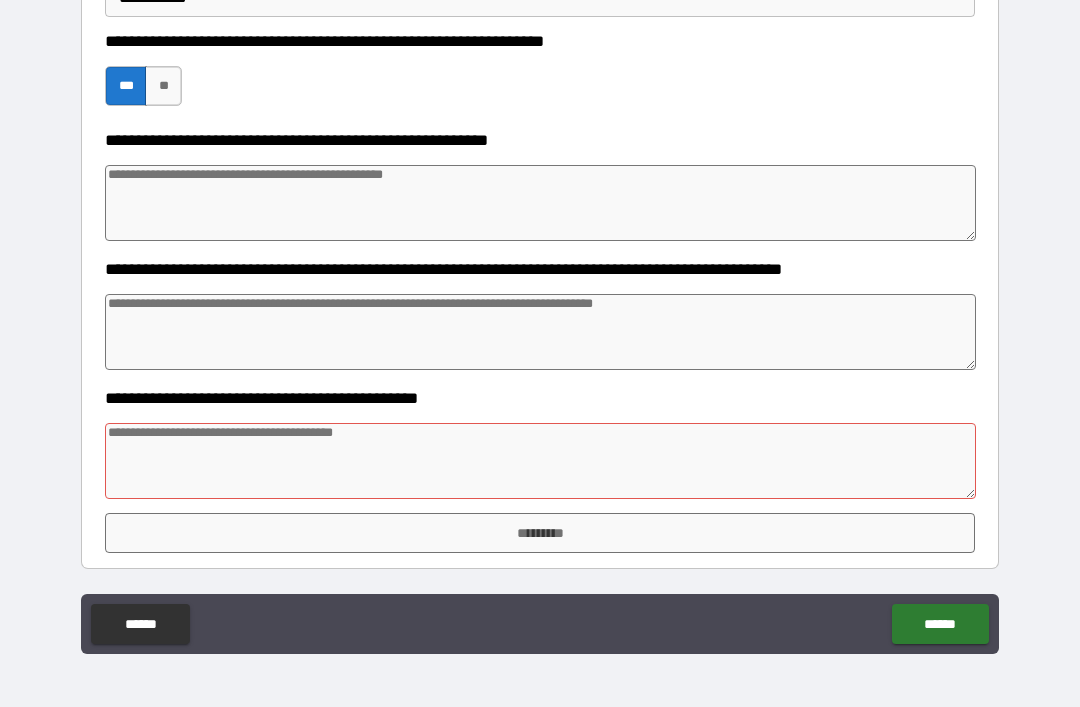 scroll, scrollTop: 763, scrollLeft: 0, axis: vertical 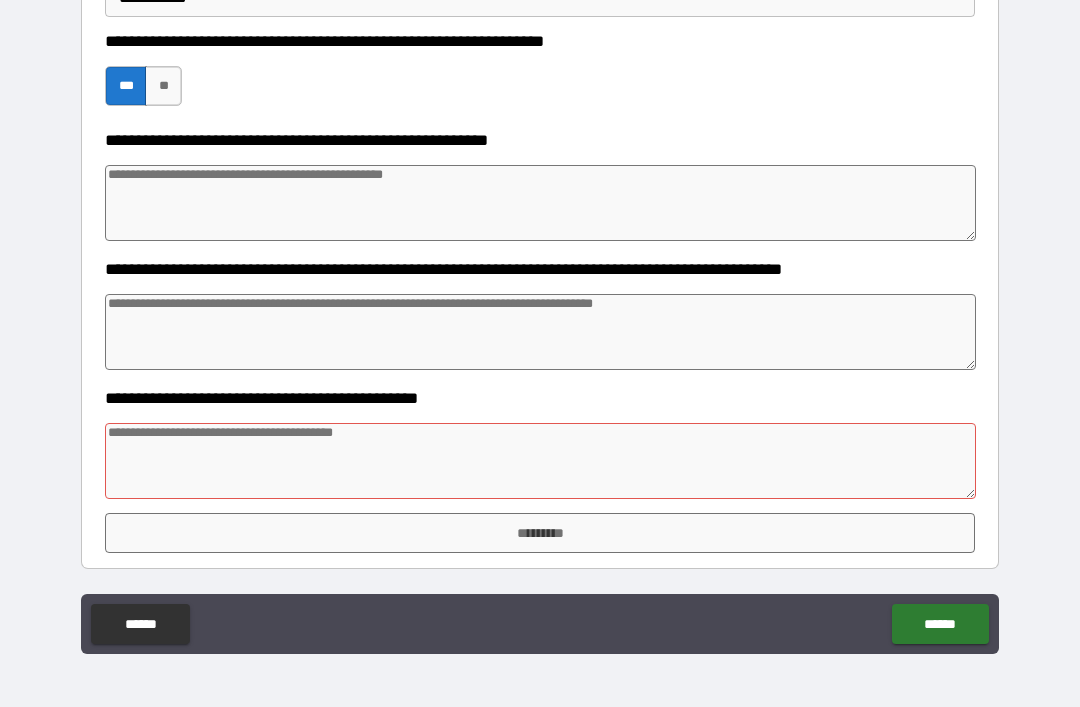 click at bounding box center [540, 461] 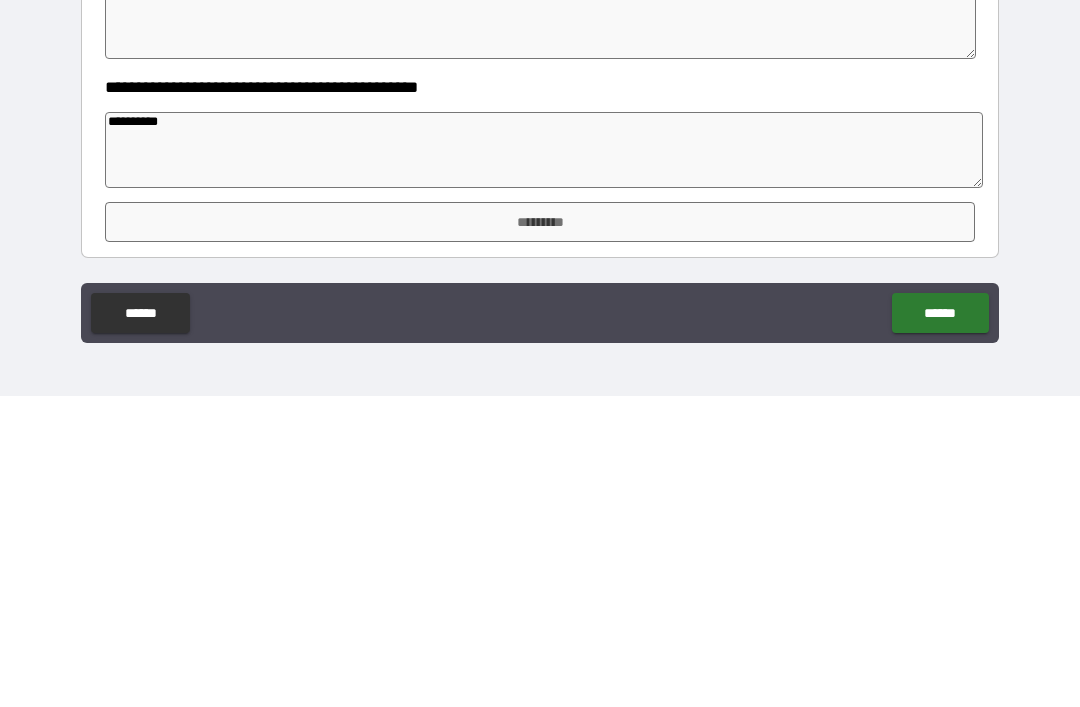 click on "*********" at bounding box center (540, 533) 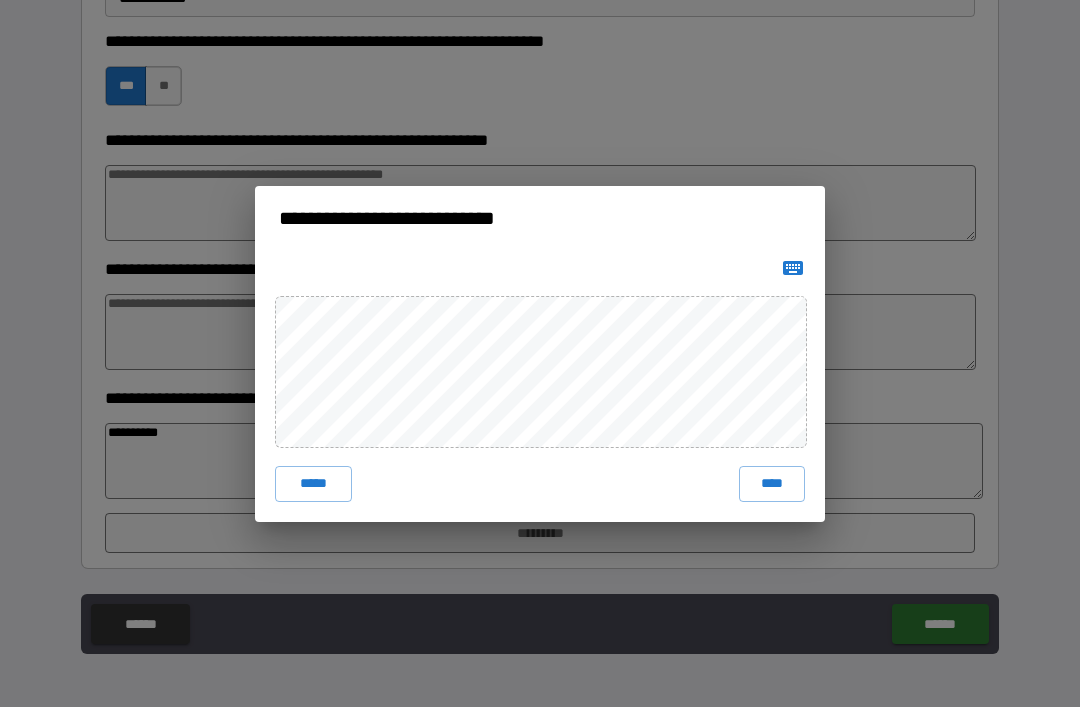 click on "****" at bounding box center [772, 484] 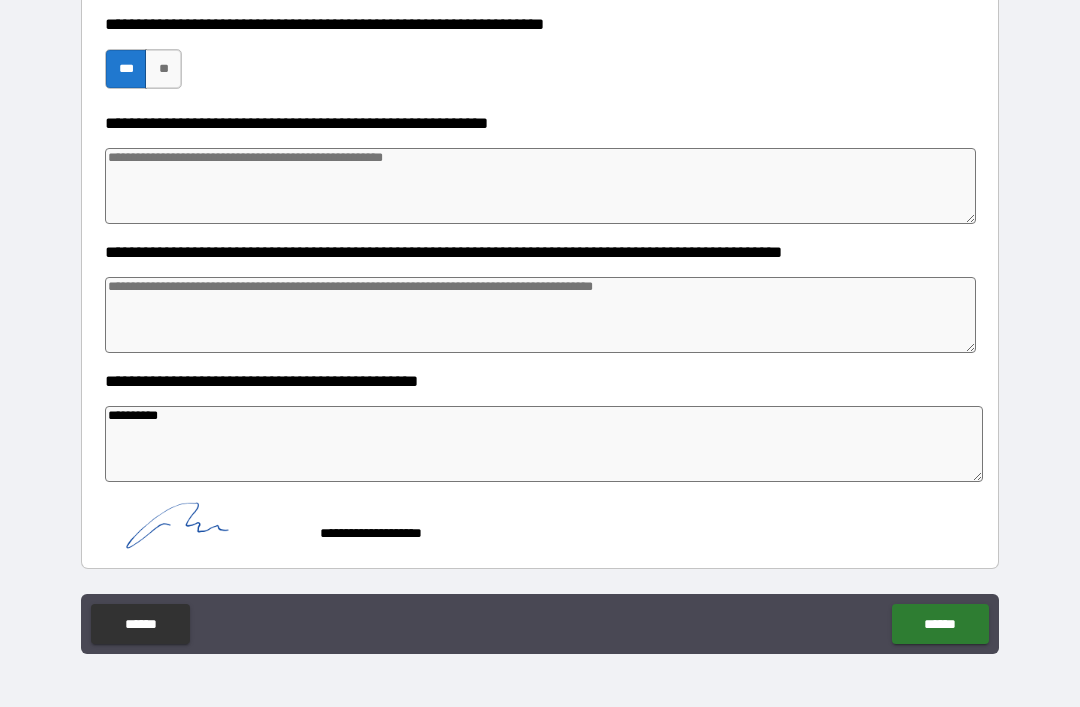 scroll, scrollTop: 780, scrollLeft: 0, axis: vertical 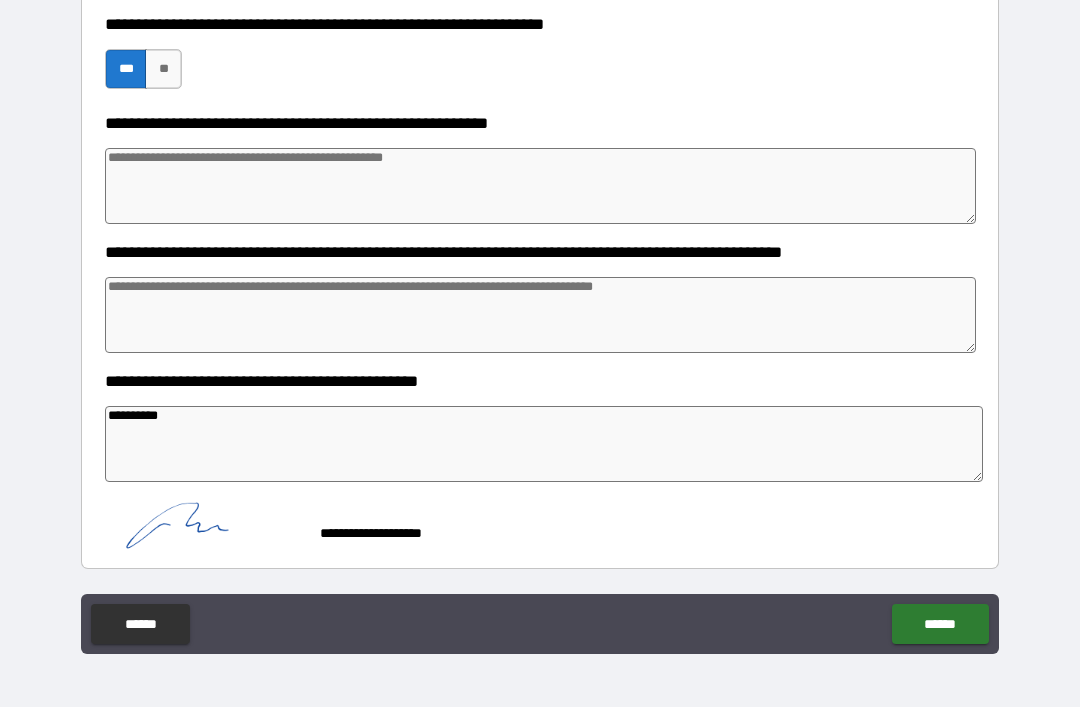 click on "******" at bounding box center [940, 624] 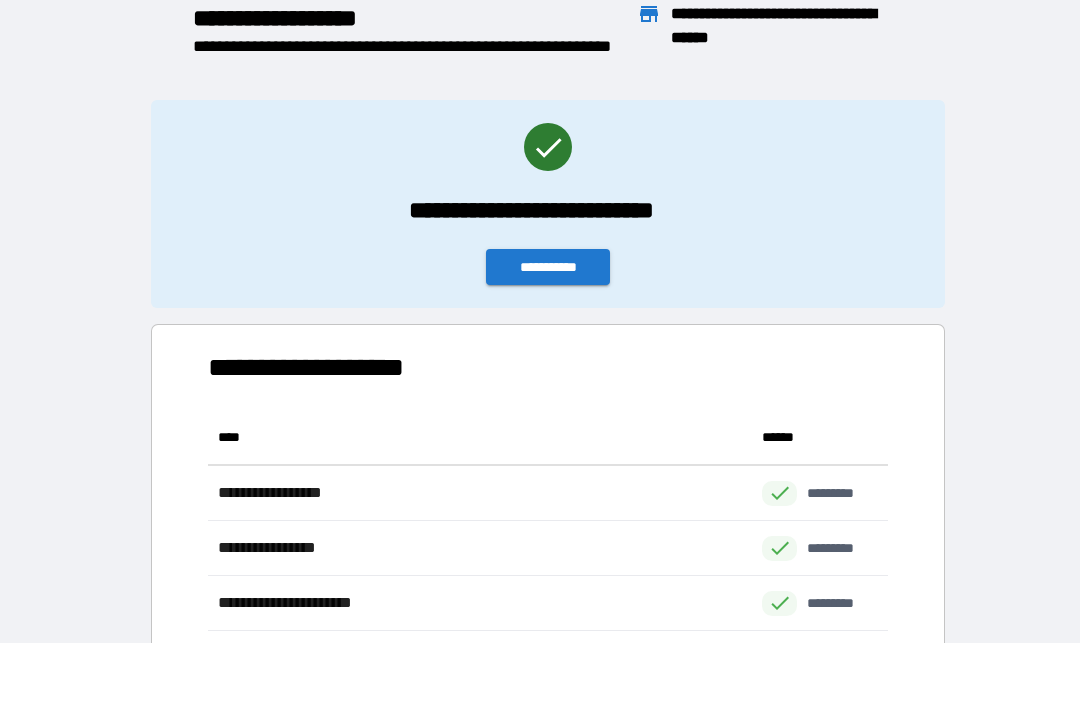scroll, scrollTop: 1, scrollLeft: 1, axis: both 